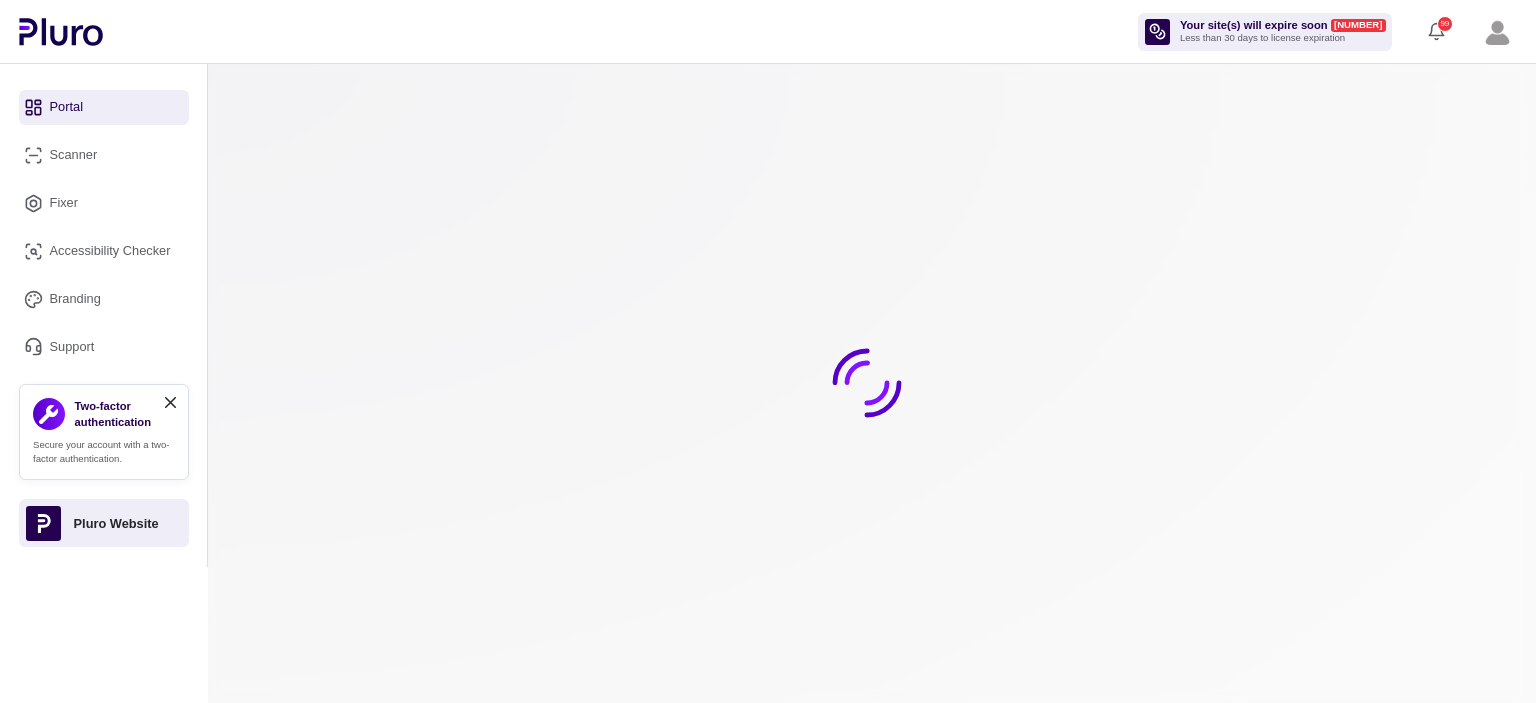 scroll, scrollTop: 0, scrollLeft: 0, axis: both 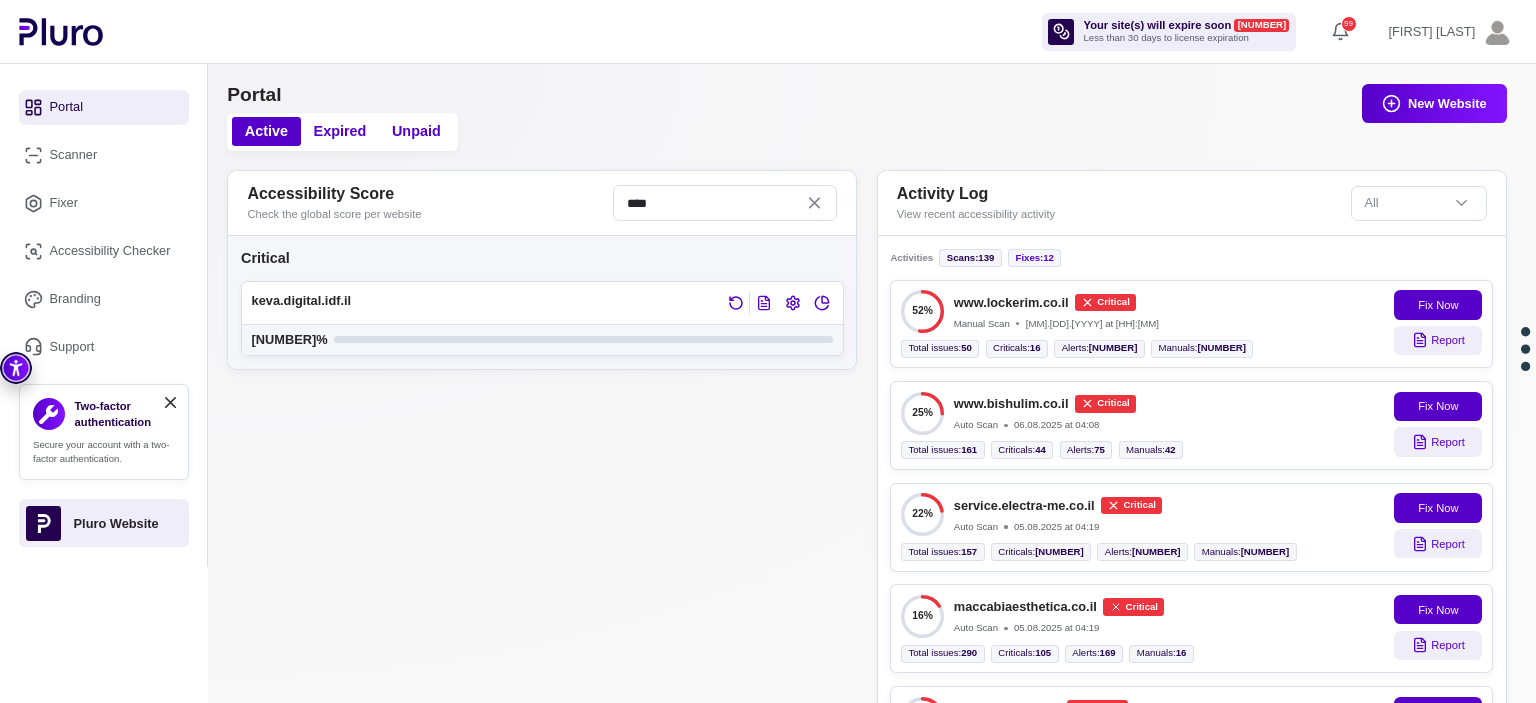 click on "****" at bounding box center (725, 203) 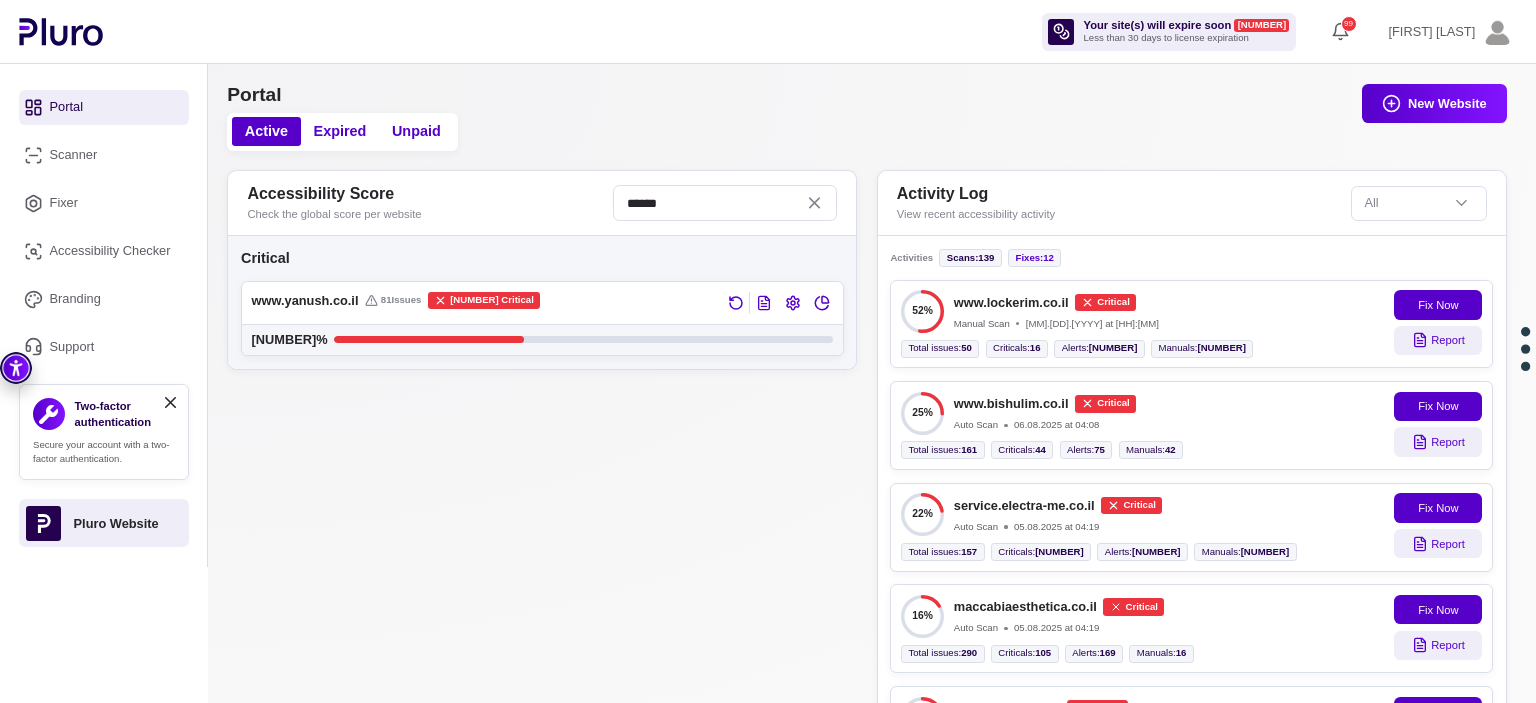 type on "******" 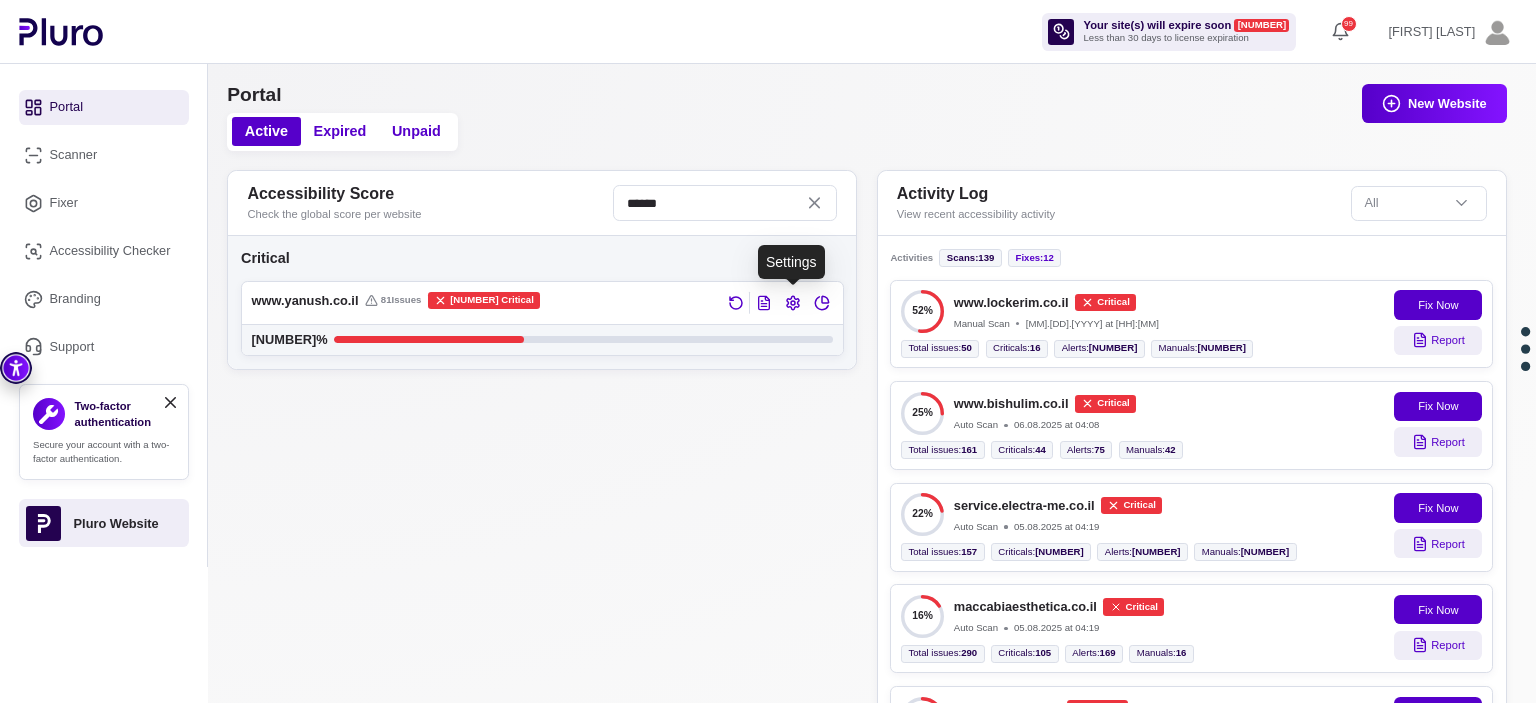 click 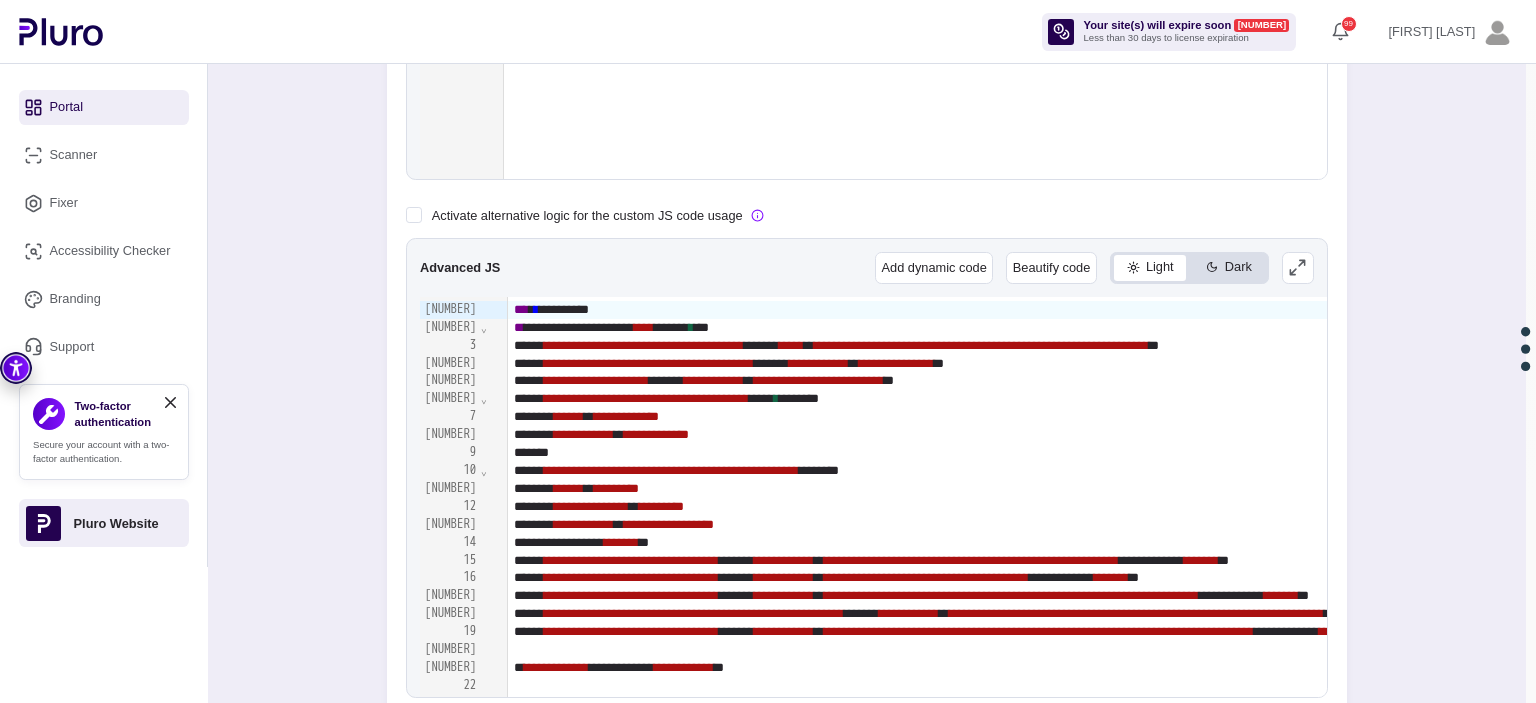 scroll, scrollTop: 596, scrollLeft: 0, axis: vertical 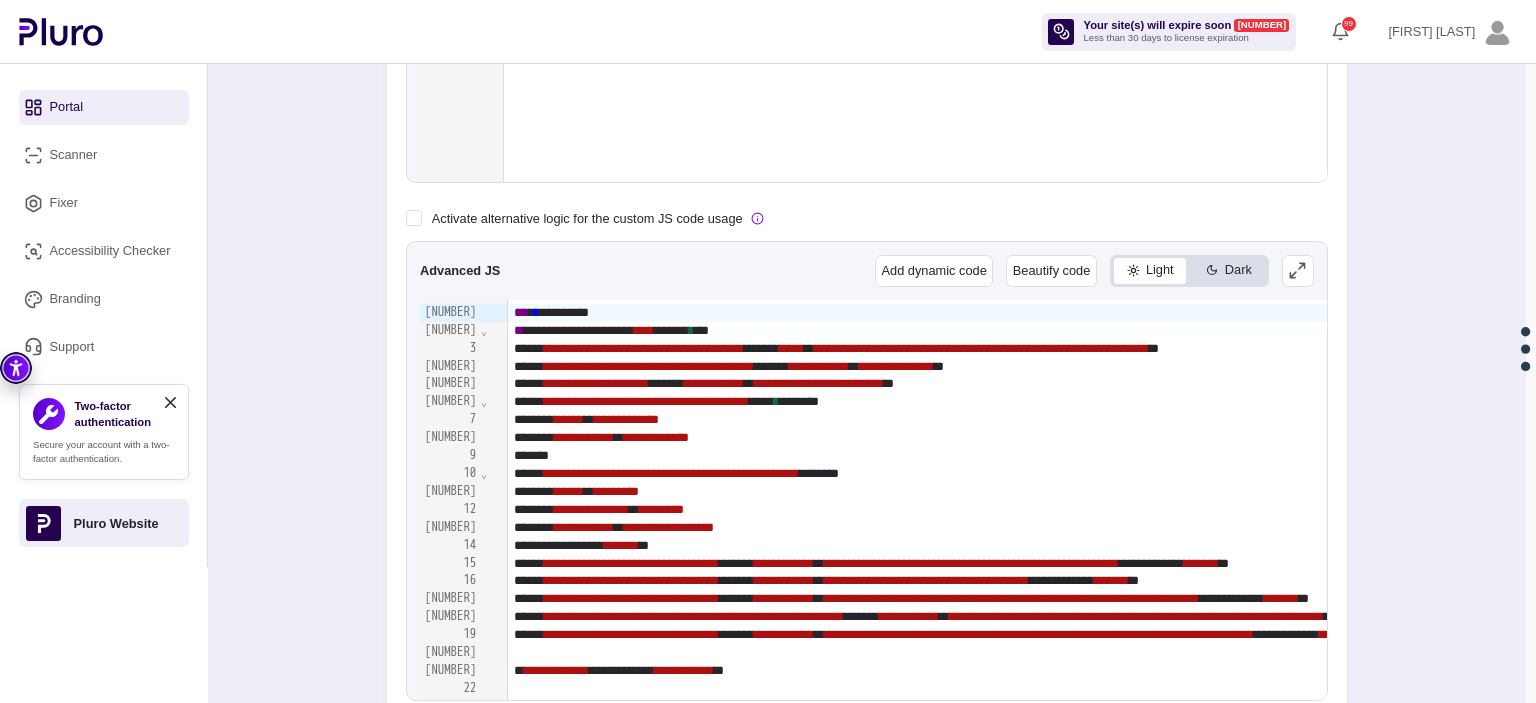 click on "⌄" at bounding box center (484, 330) 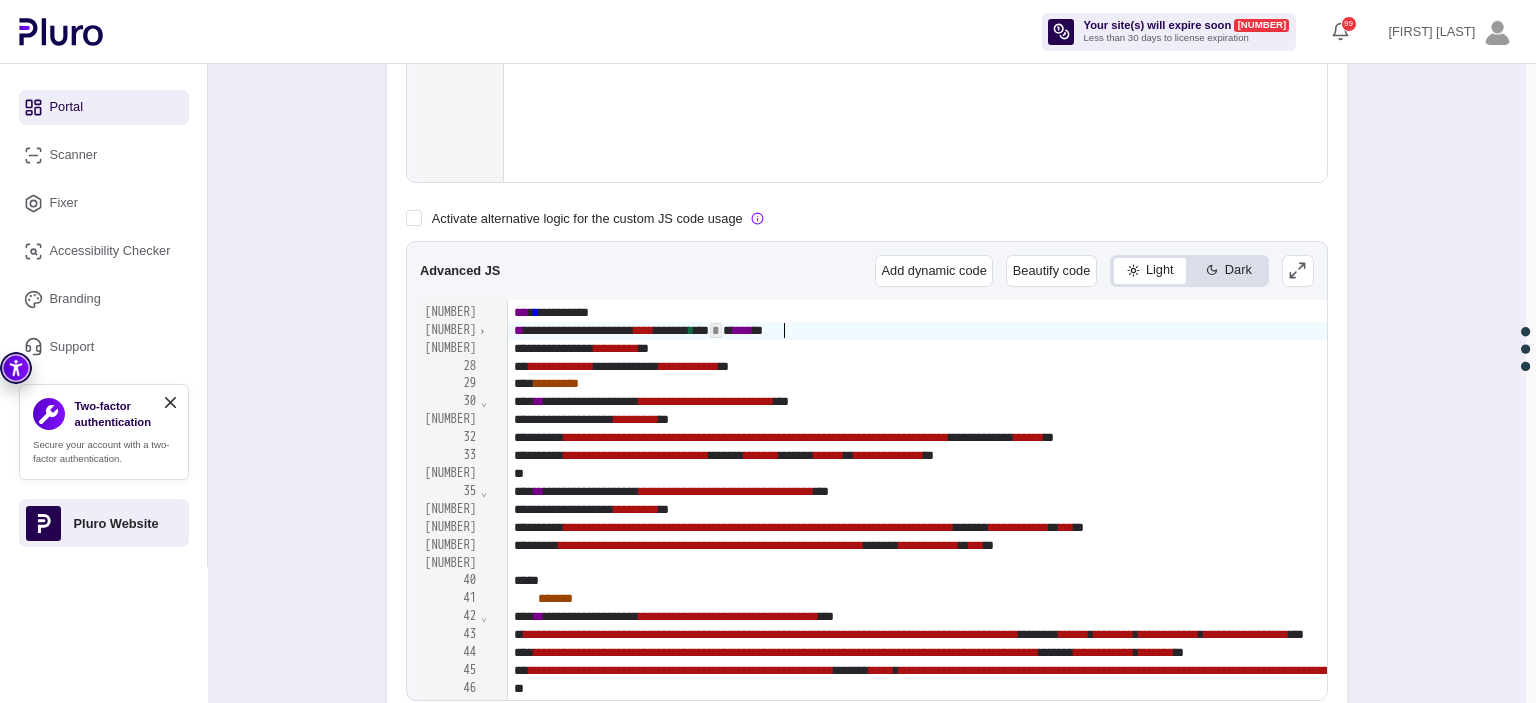 click on "****" at bounding box center [743, 330] 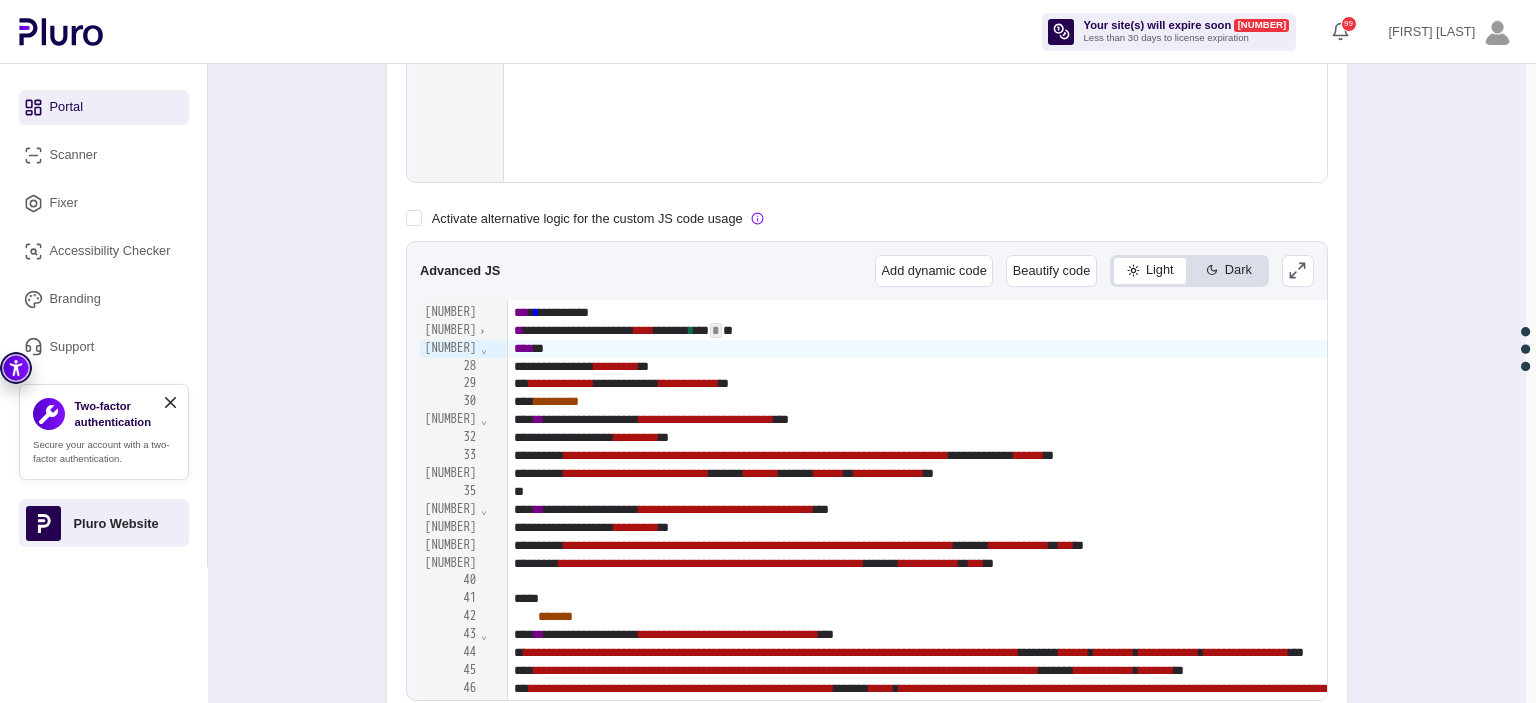 click on "⌄" at bounding box center [484, 348] 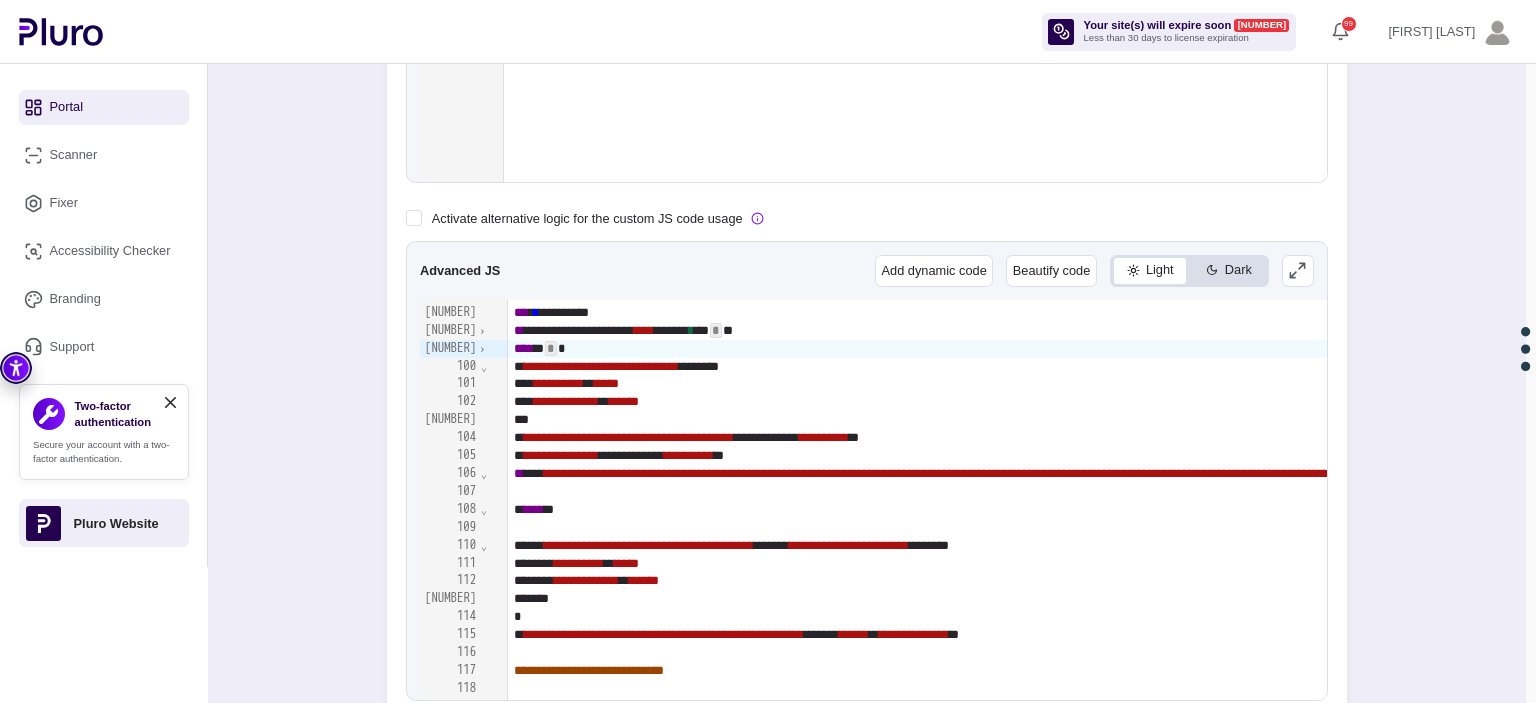 click on "⌄" at bounding box center (484, 366) 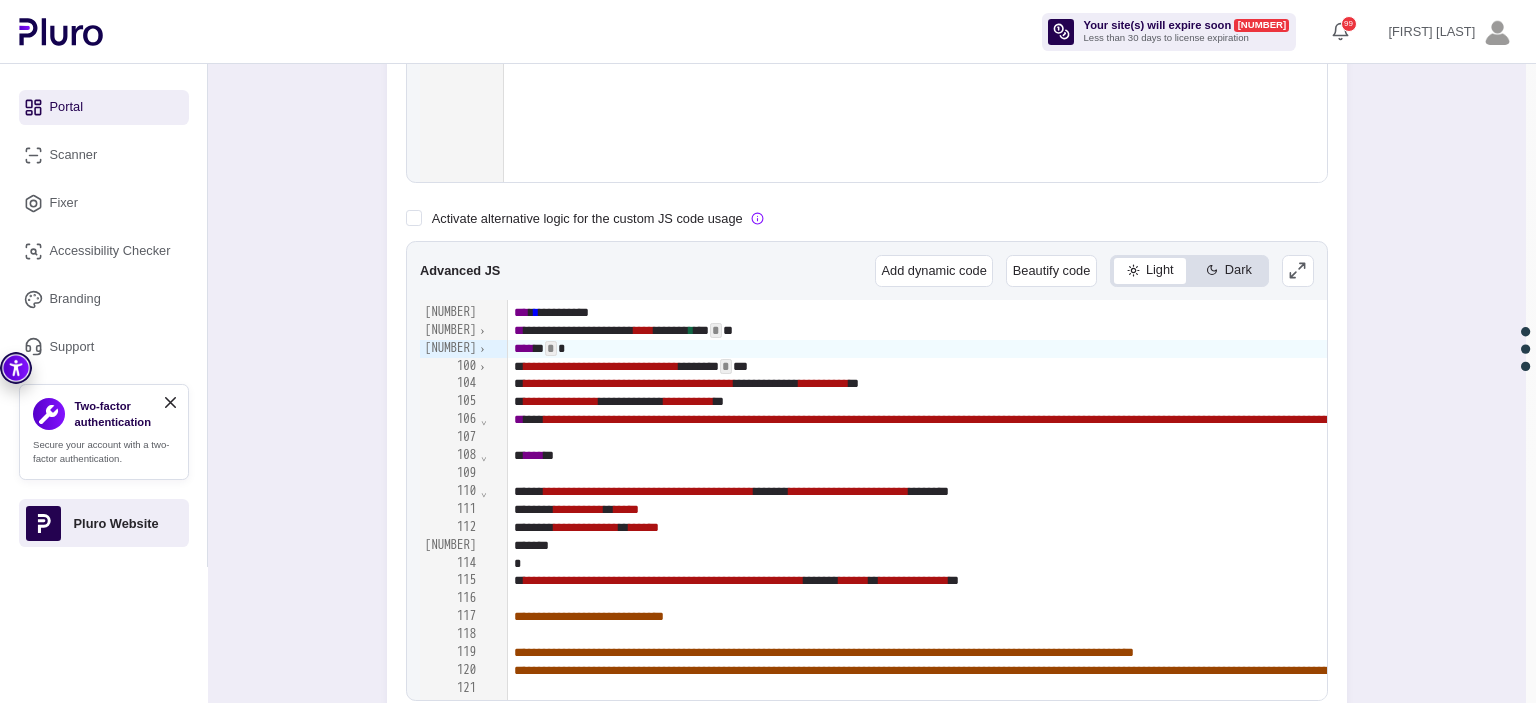 click on "›" at bounding box center [482, 366] 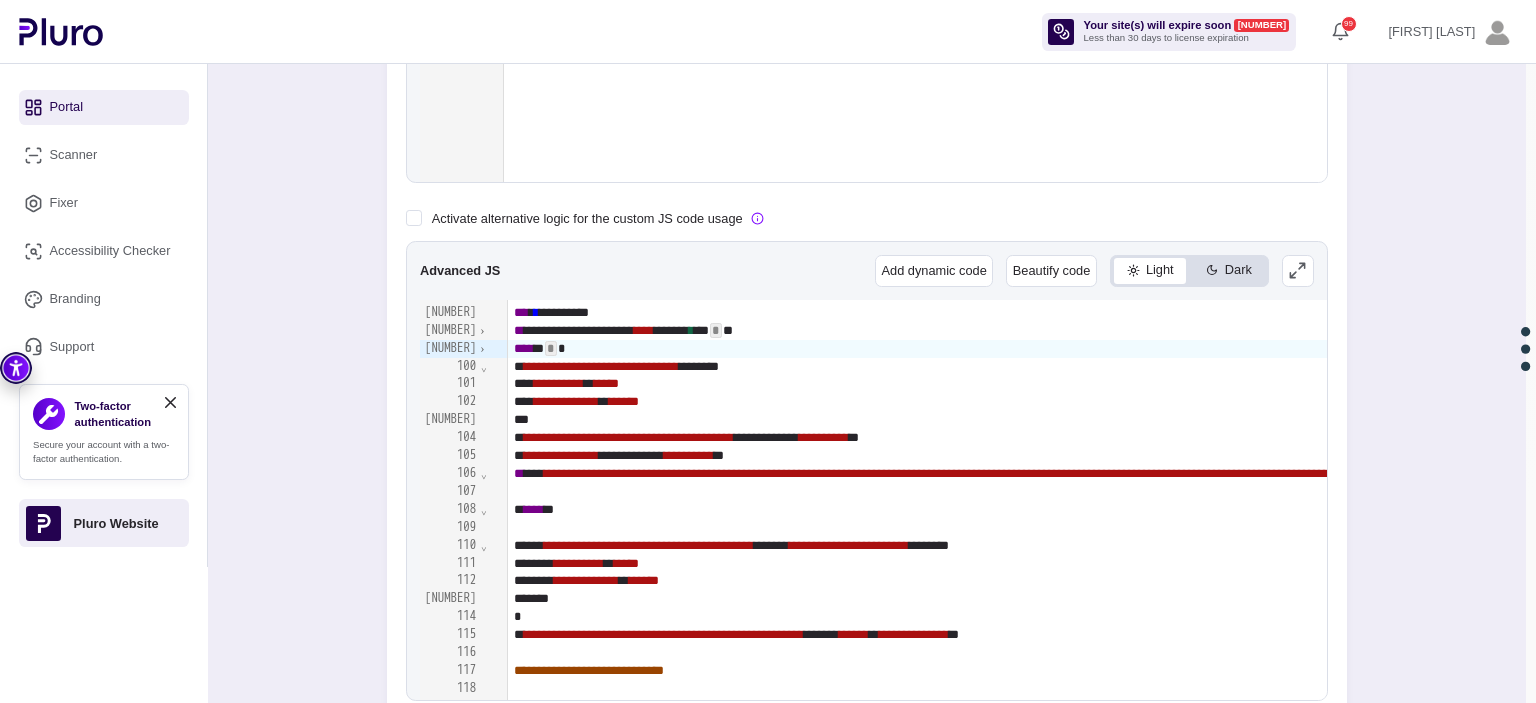 click on "›" at bounding box center [482, 348] 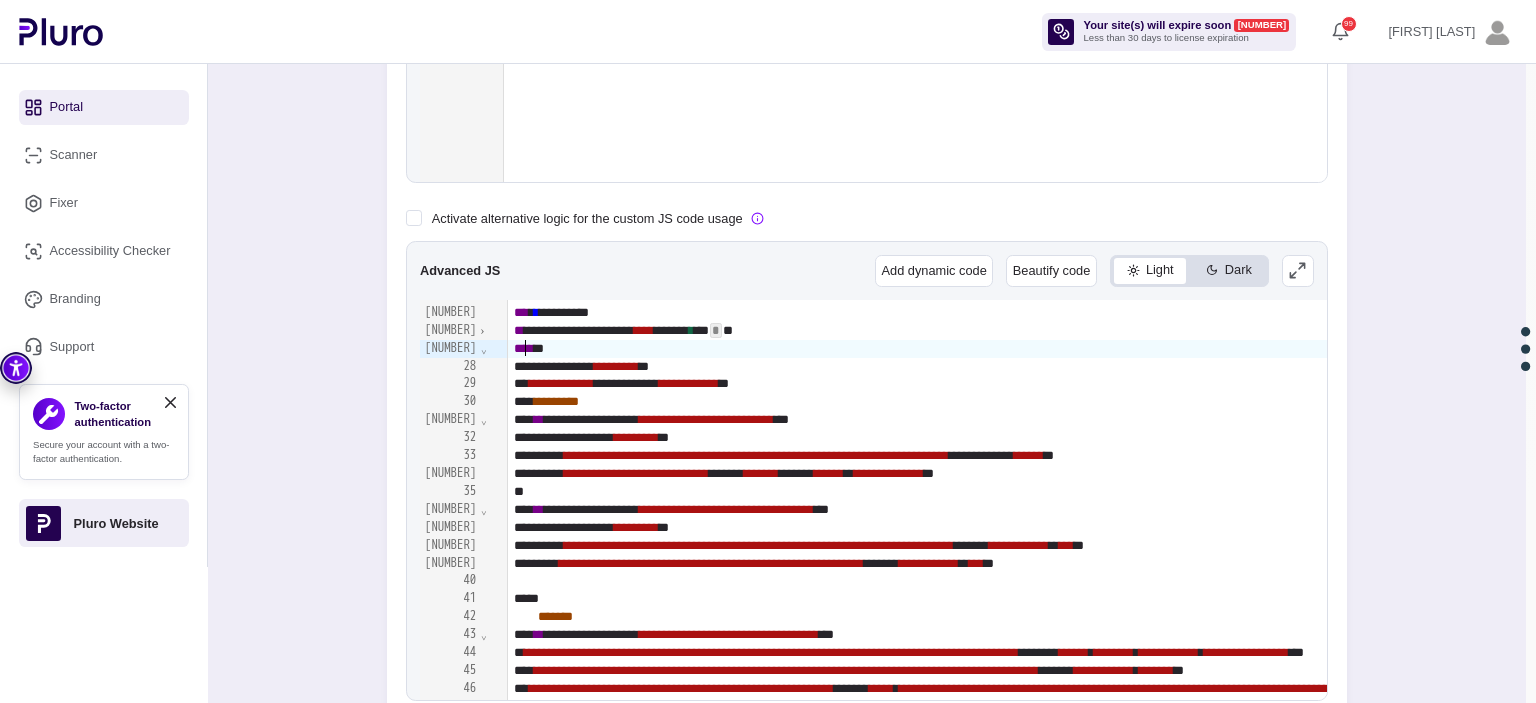 click on "**********" at bounding box center (1973, 367) 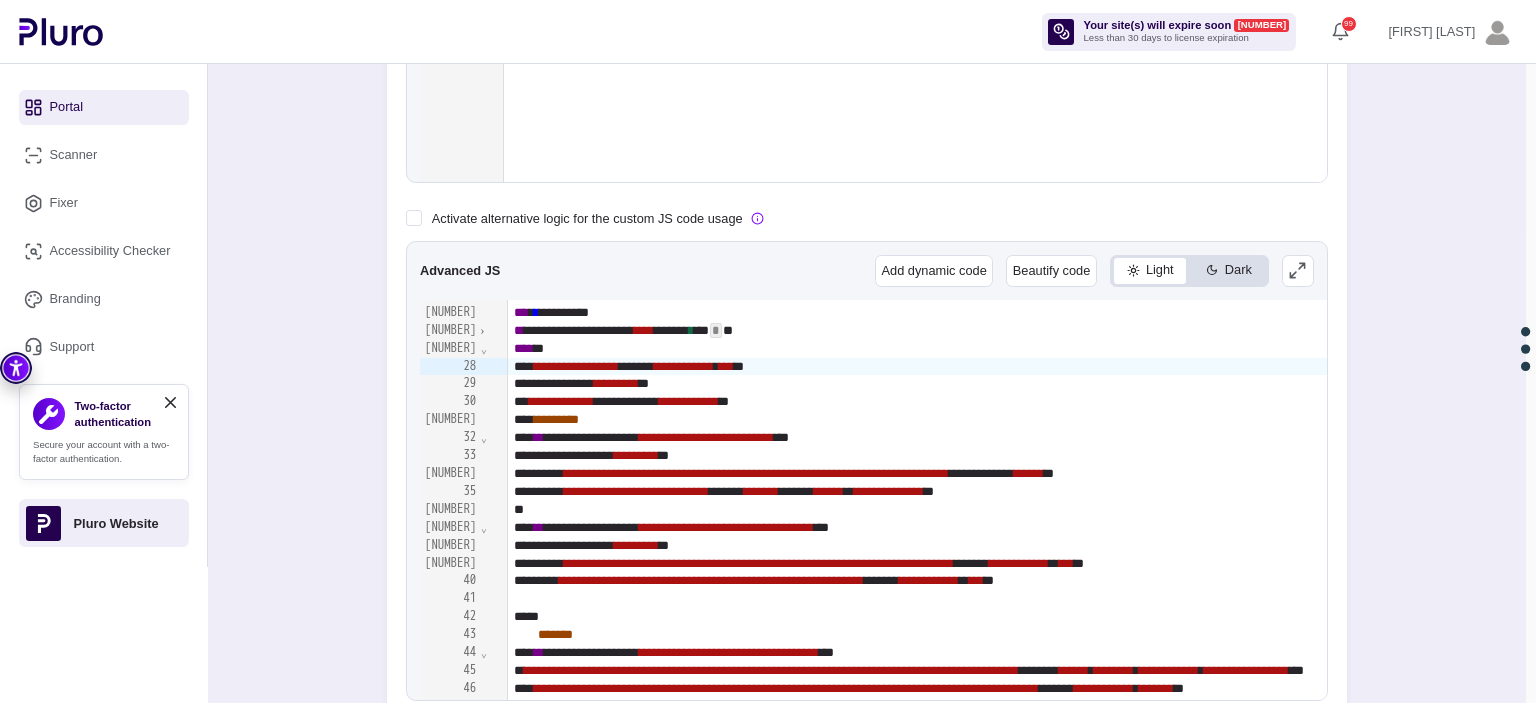 scroll, scrollTop: 683, scrollLeft: 0, axis: vertical 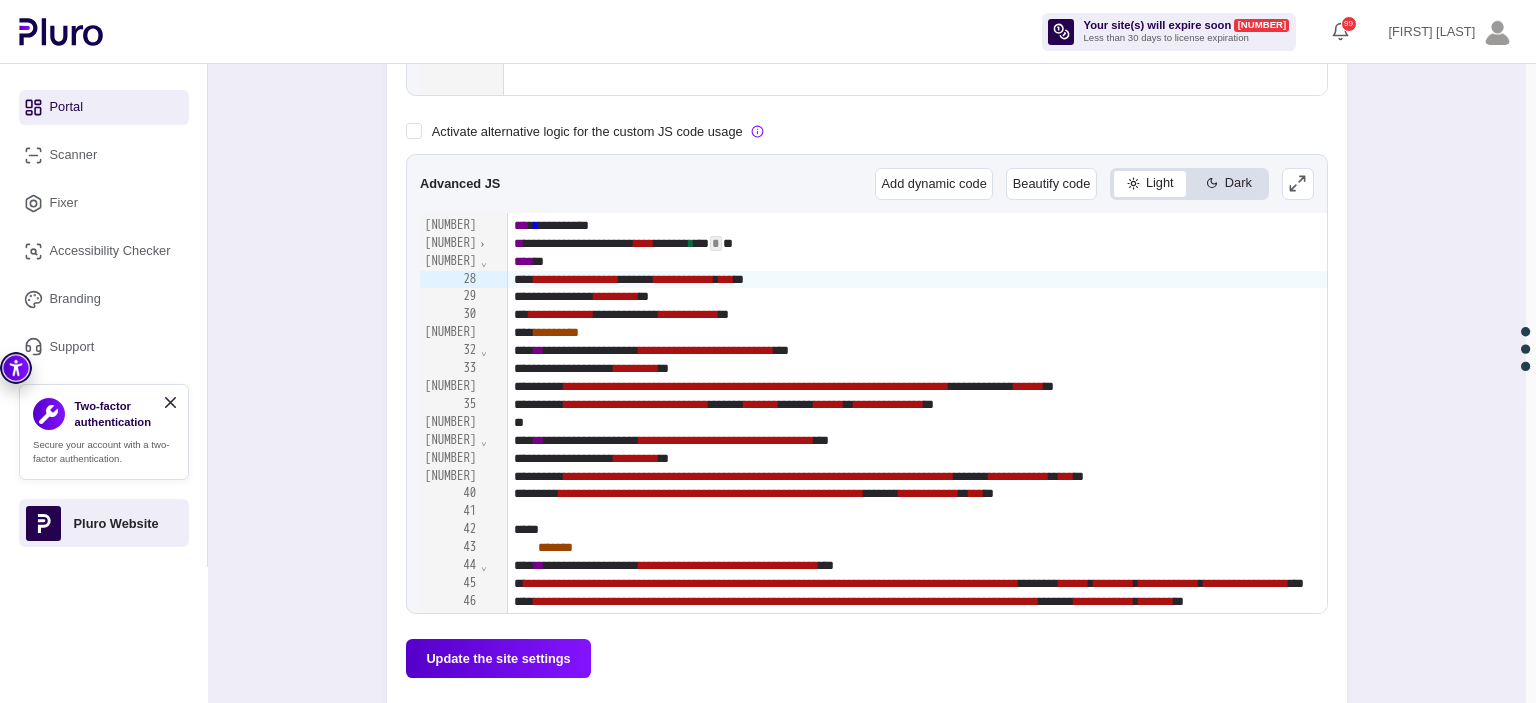 click on "›" at bounding box center (482, 243) 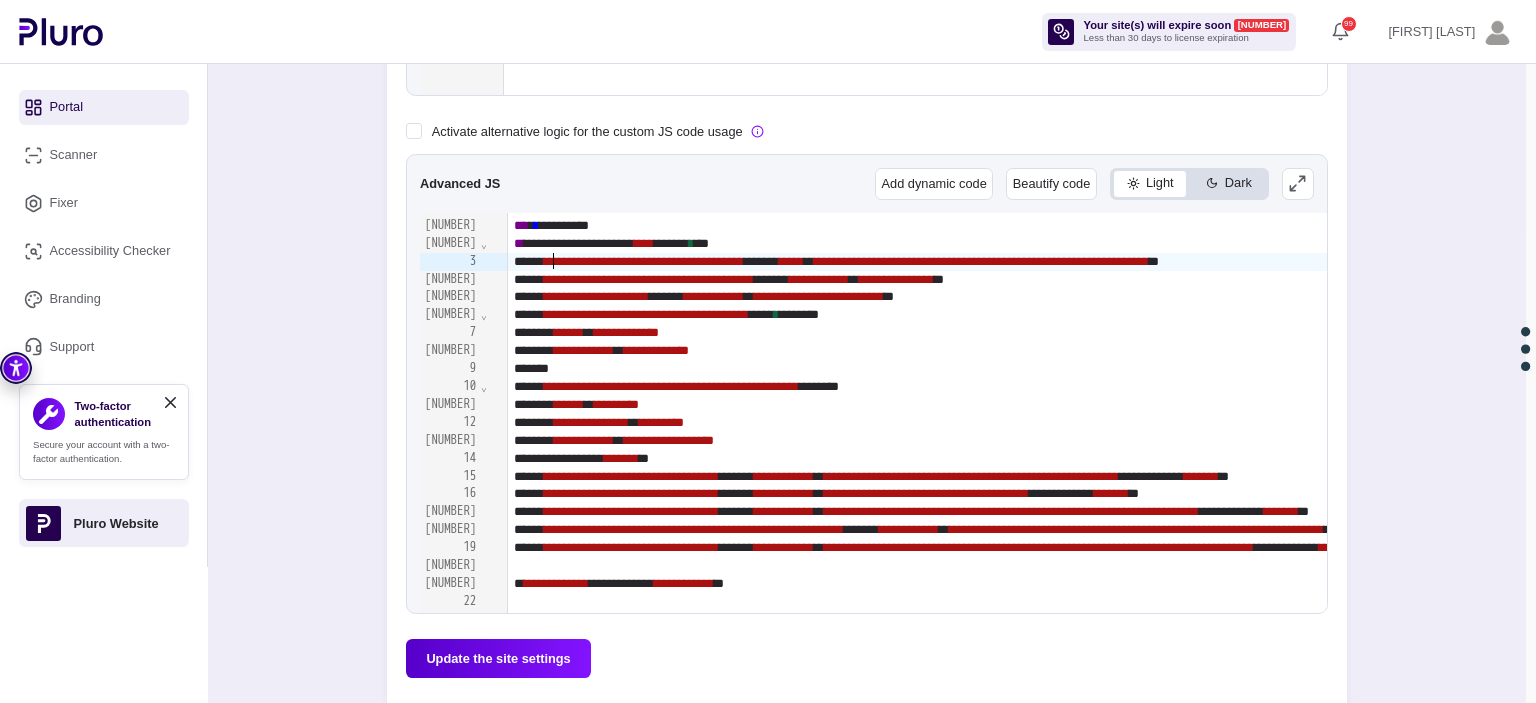 click on "**********" at bounding box center [644, 261] 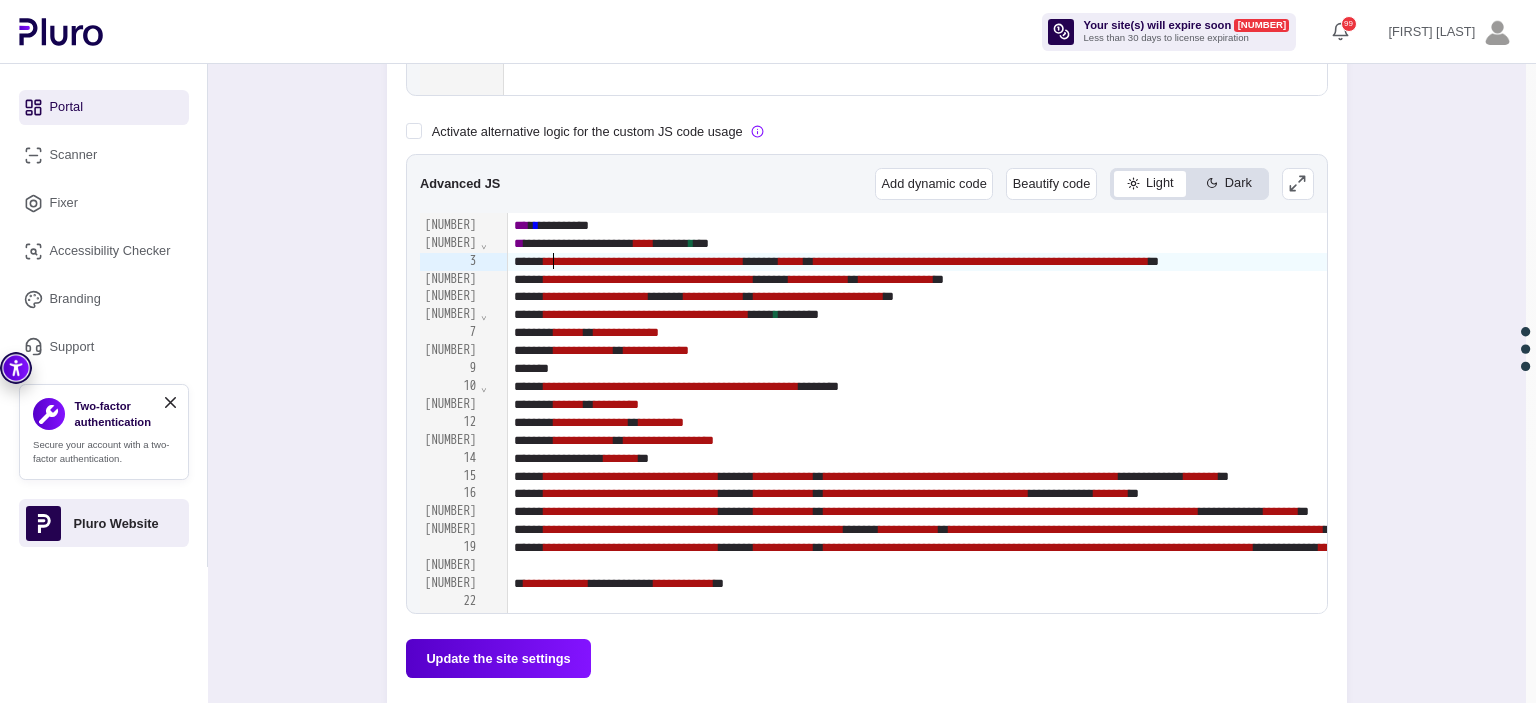 click on "**********" at bounding box center [644, 261] 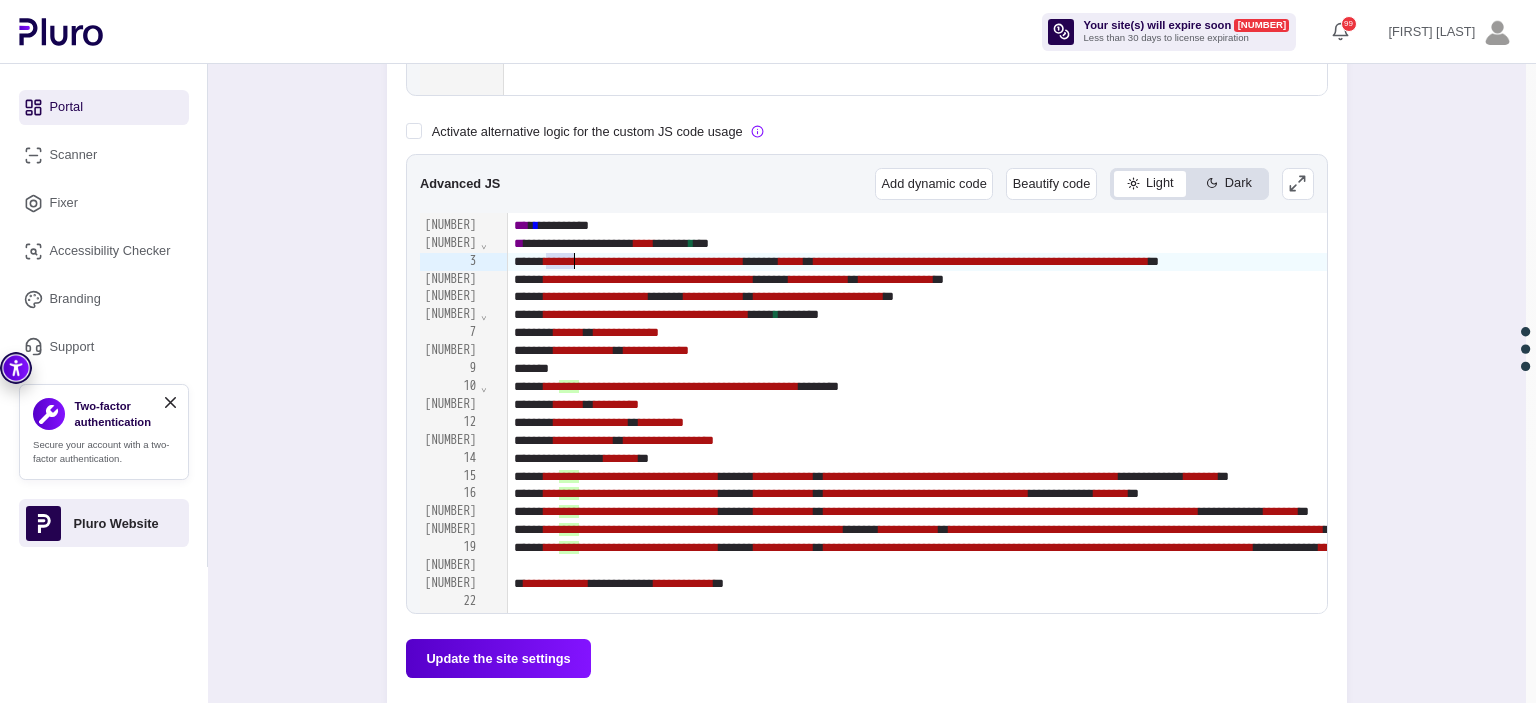 click on "**********" at bounding box center (644, 261) 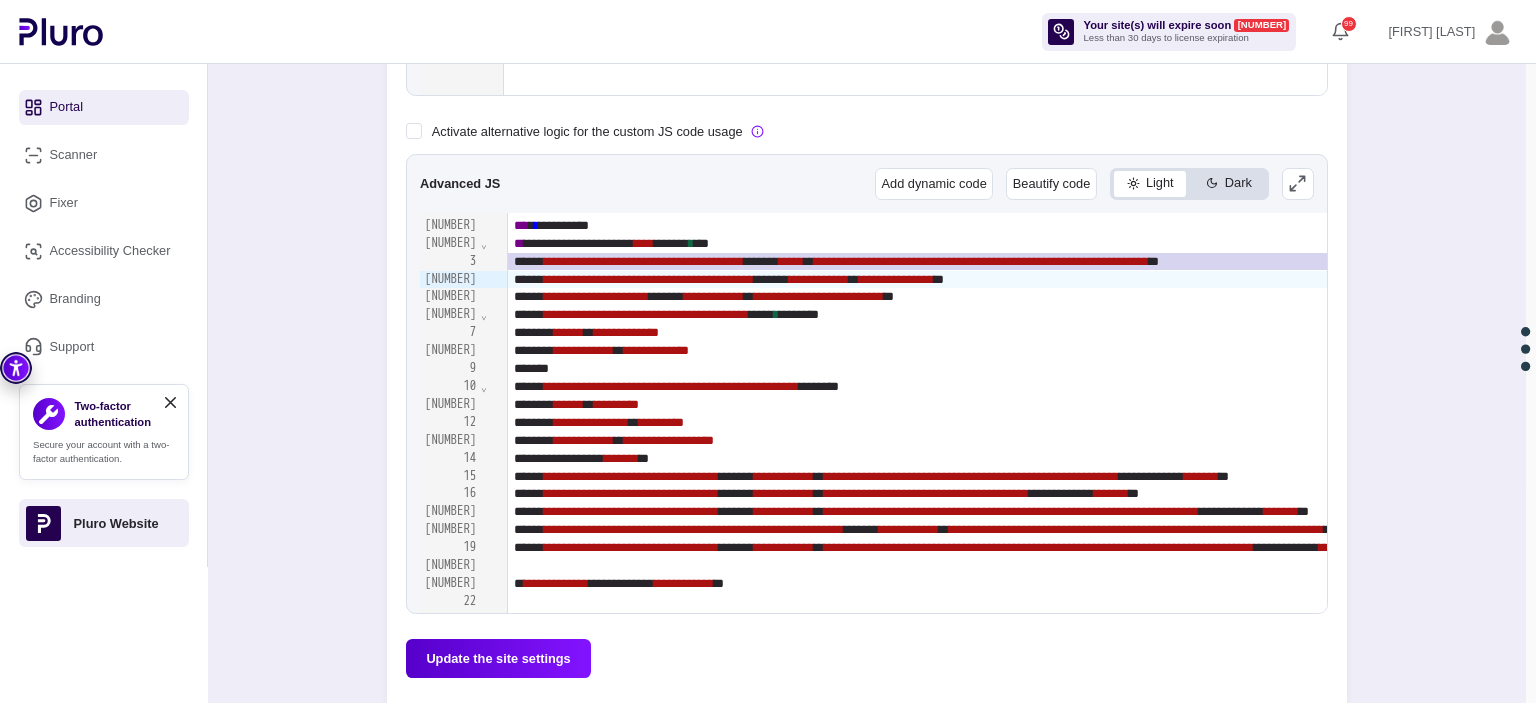 copy on "**********" 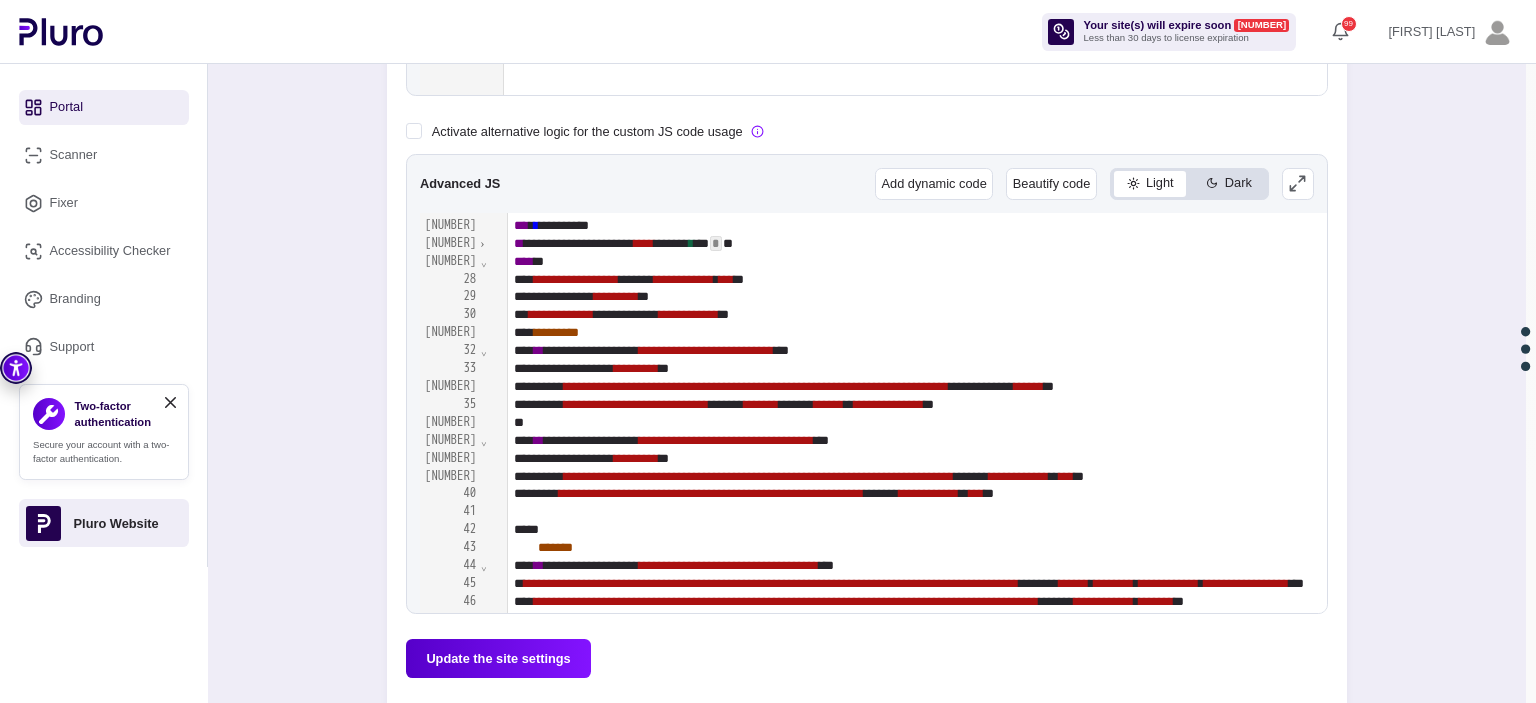 click on "**** *" at bounding box center [1973, 262] 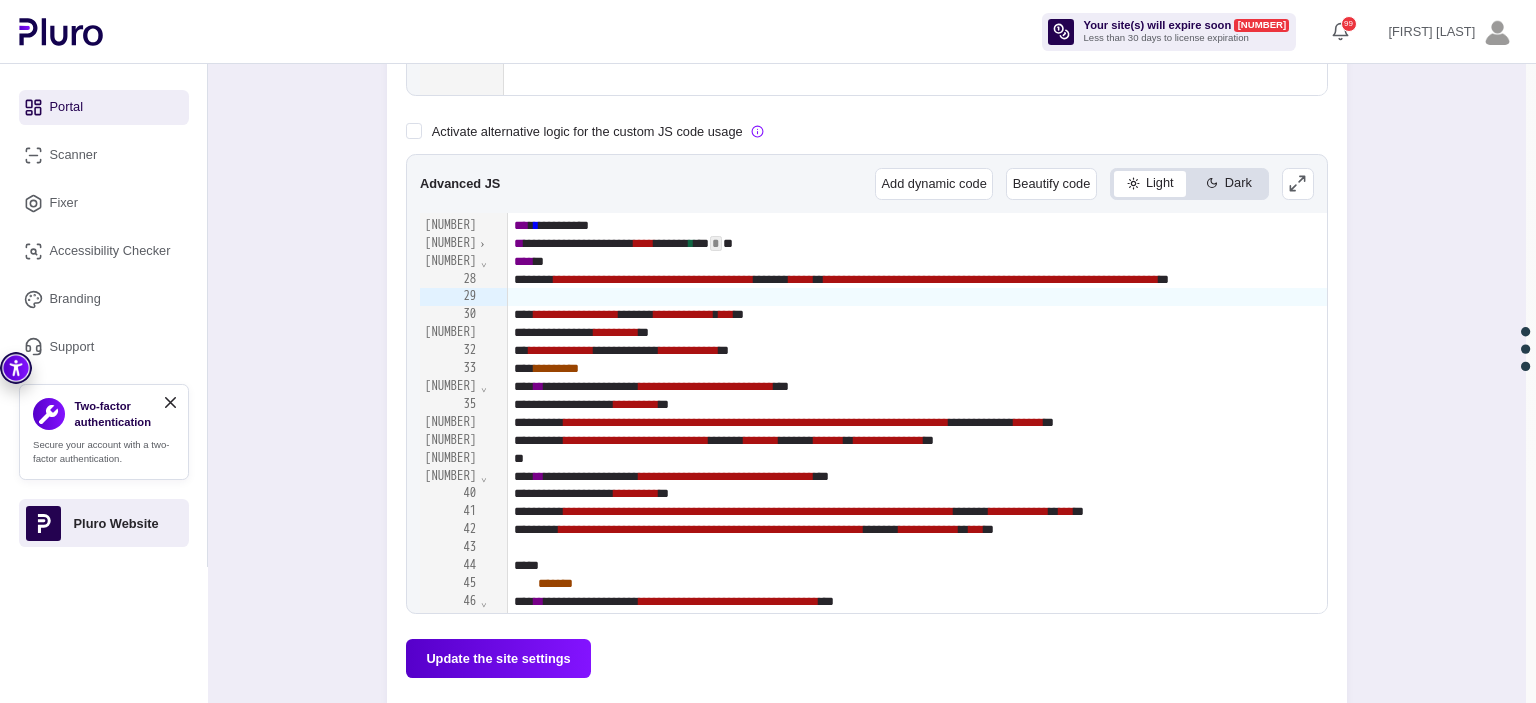 scroll, scrollTop: 0, scrollLeft: 92, axis: horizontal 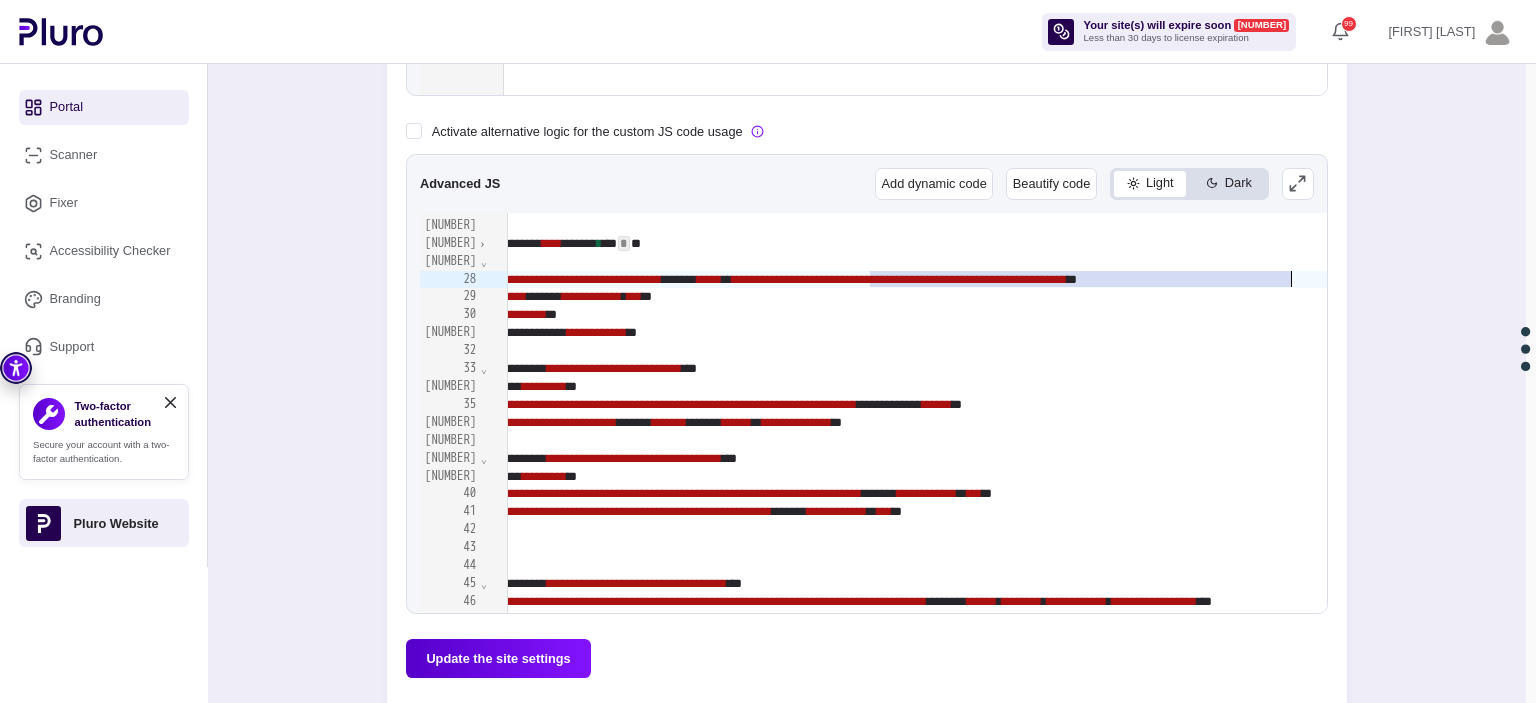 drag, startPoint x: 870, startPoint y: 277, endPoint x: 1290, endPoint y: 278, distance: 420.0012 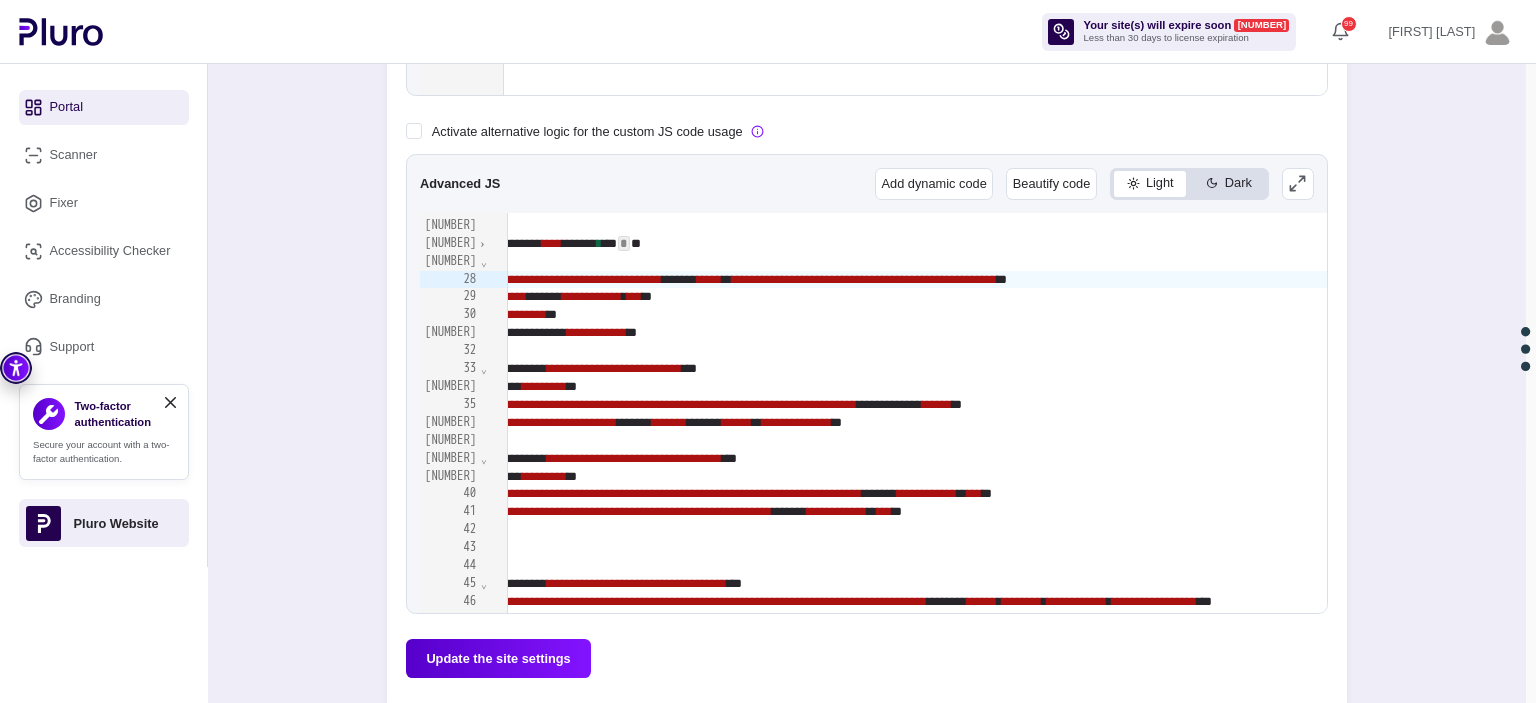 click on "Update the site settings" at bounding box center [498, 658] 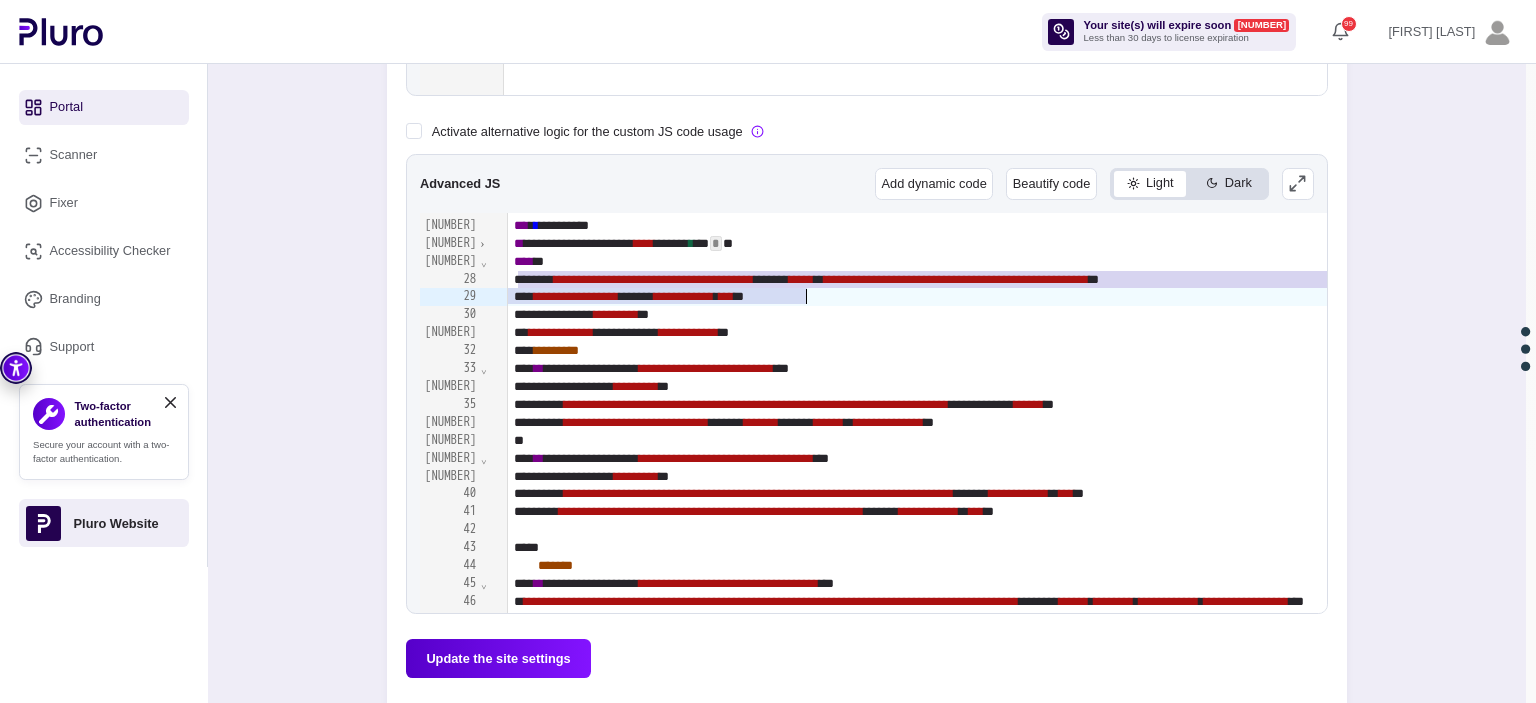 drag, startPoint x: 517, startPoint y: 271, endPoint x: 886, endPoint y: 301, distance: 370.2175 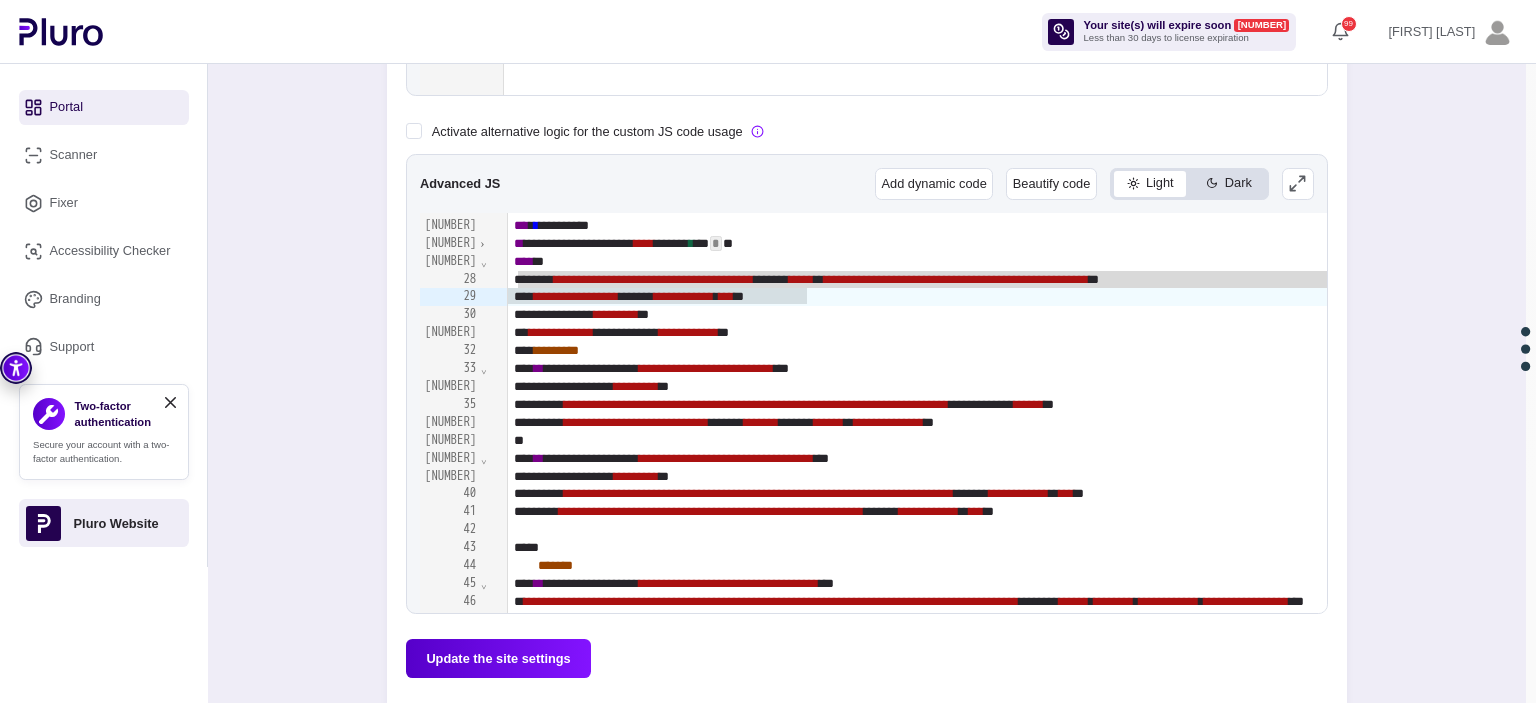 click on "⌄" at bounding box center [484, 261] 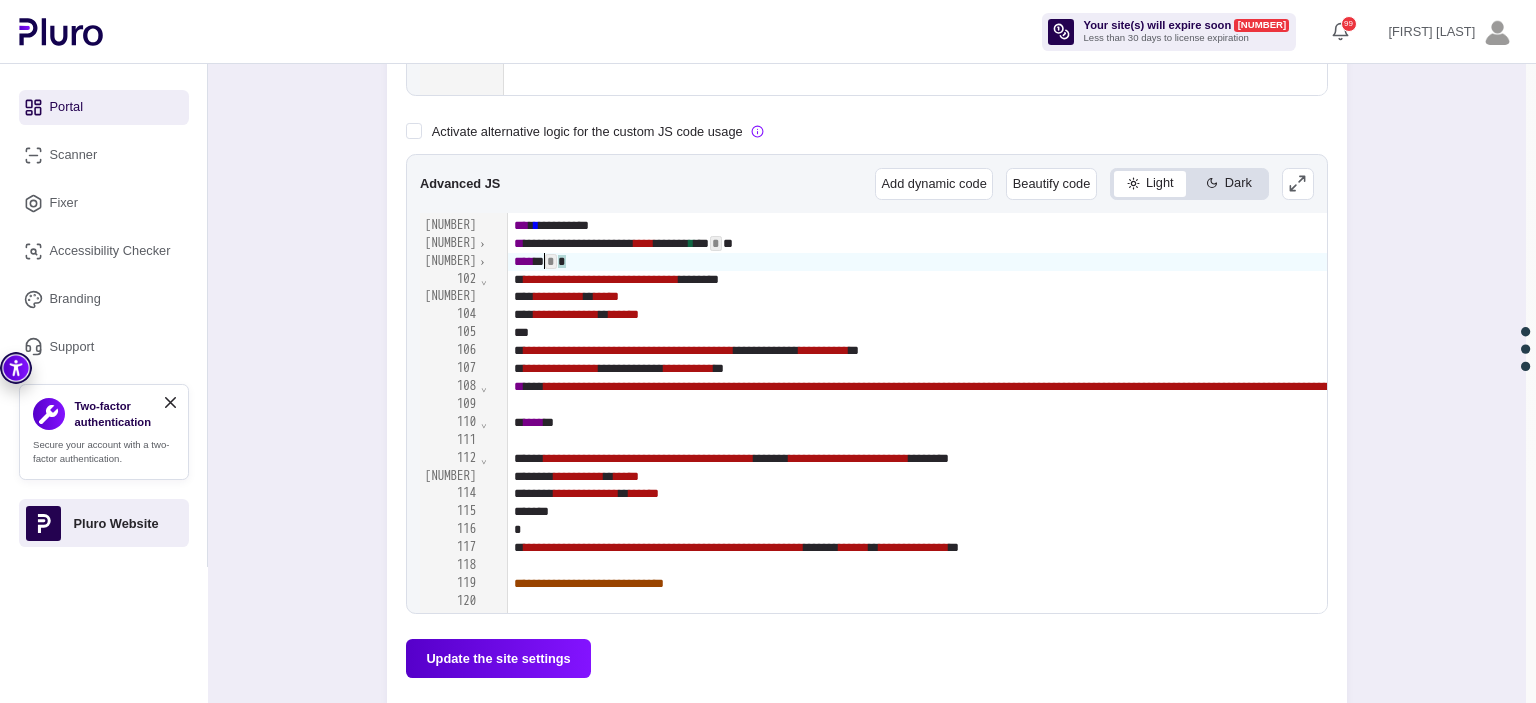 click on "****   * * *" at bounding box center [1973, 262] 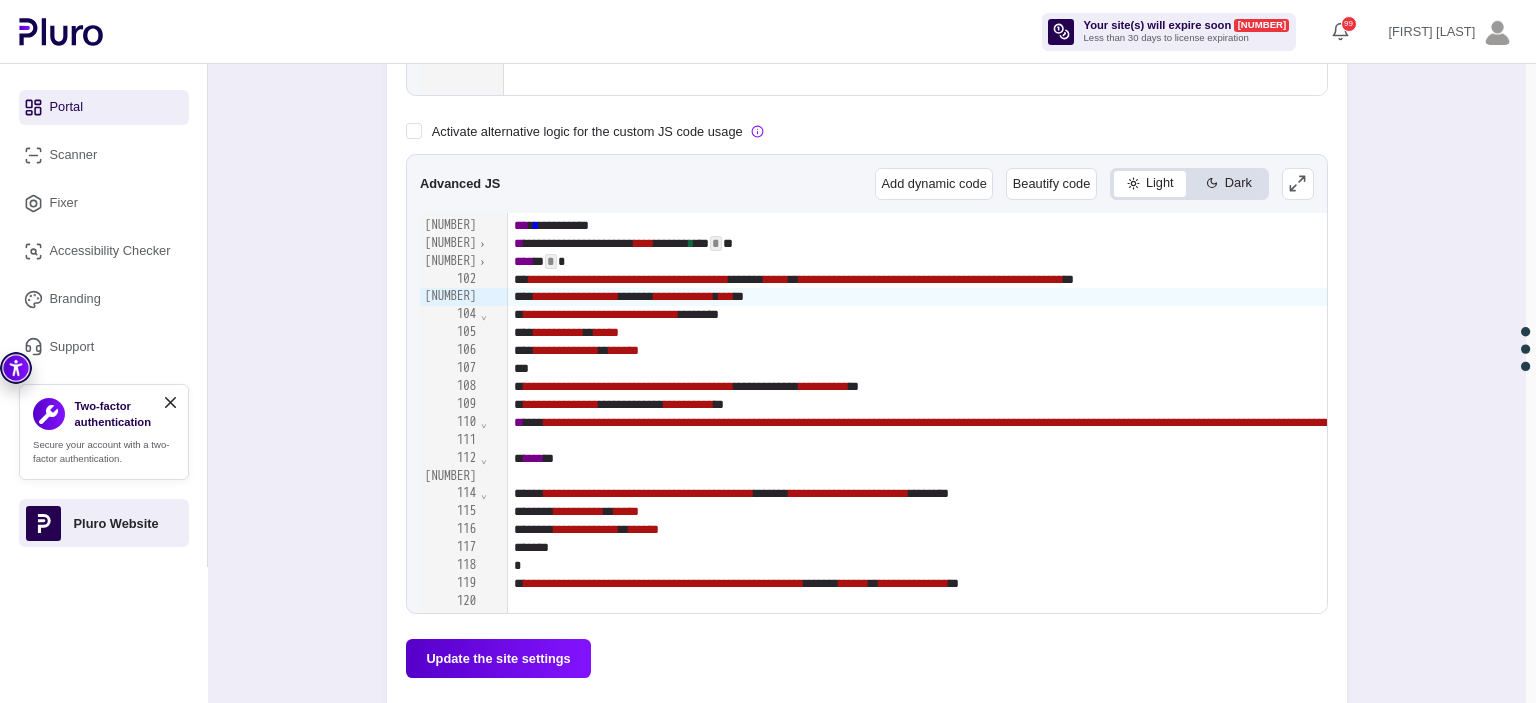 click on "Update the site settings" at bounding box center (498, 658) 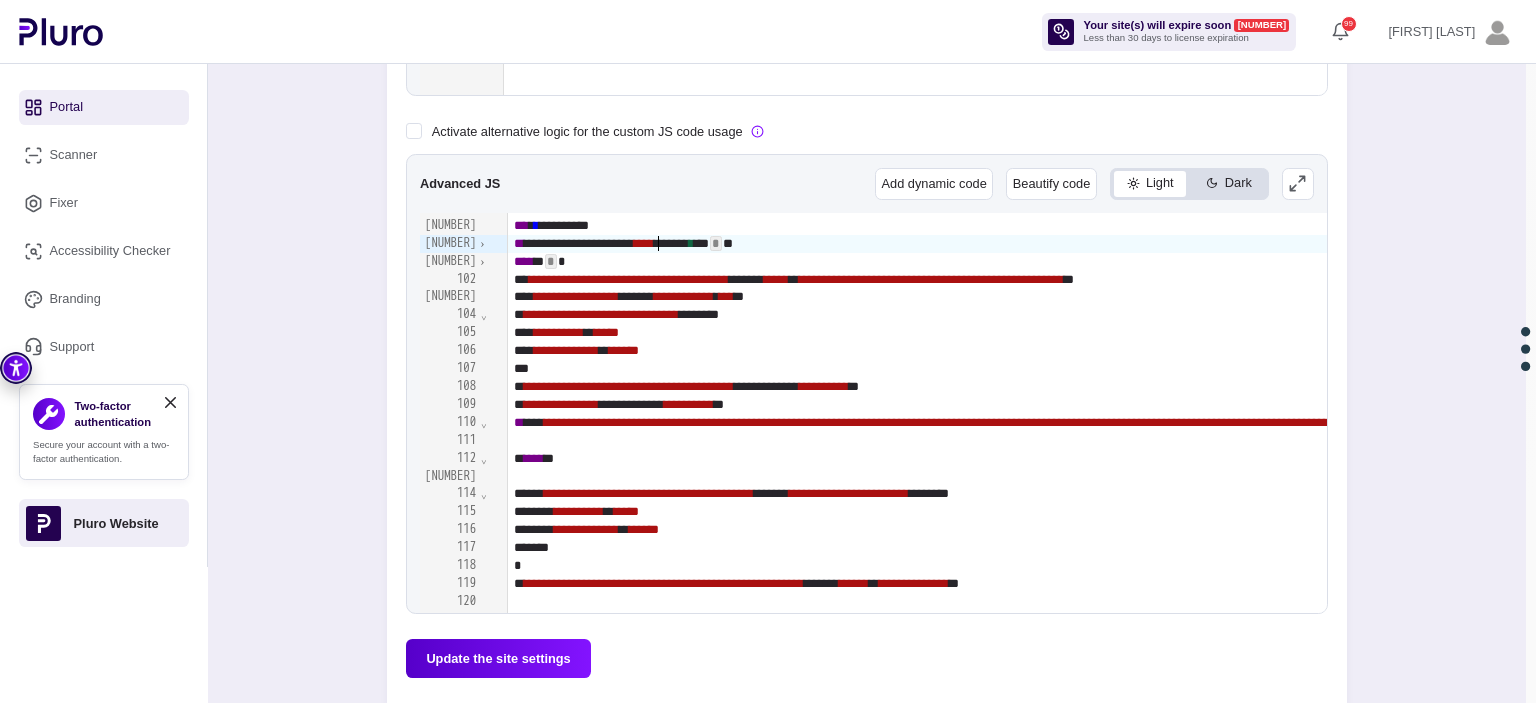 click on "****" at bounding box center [644, 243] 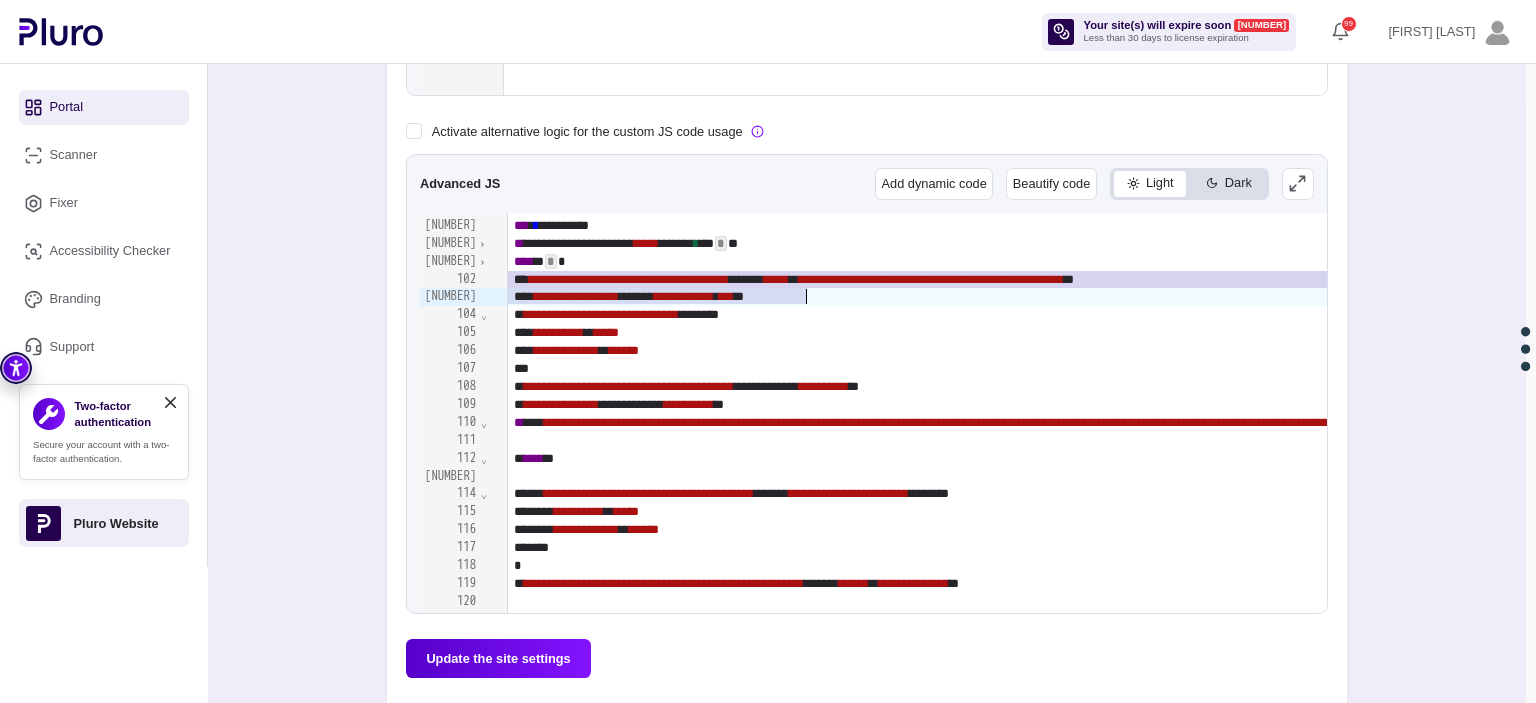 drag, startPoint x: 488, startPoint y: 272, endPoint x: 859, endPoint y: 292, distance: 371.5387 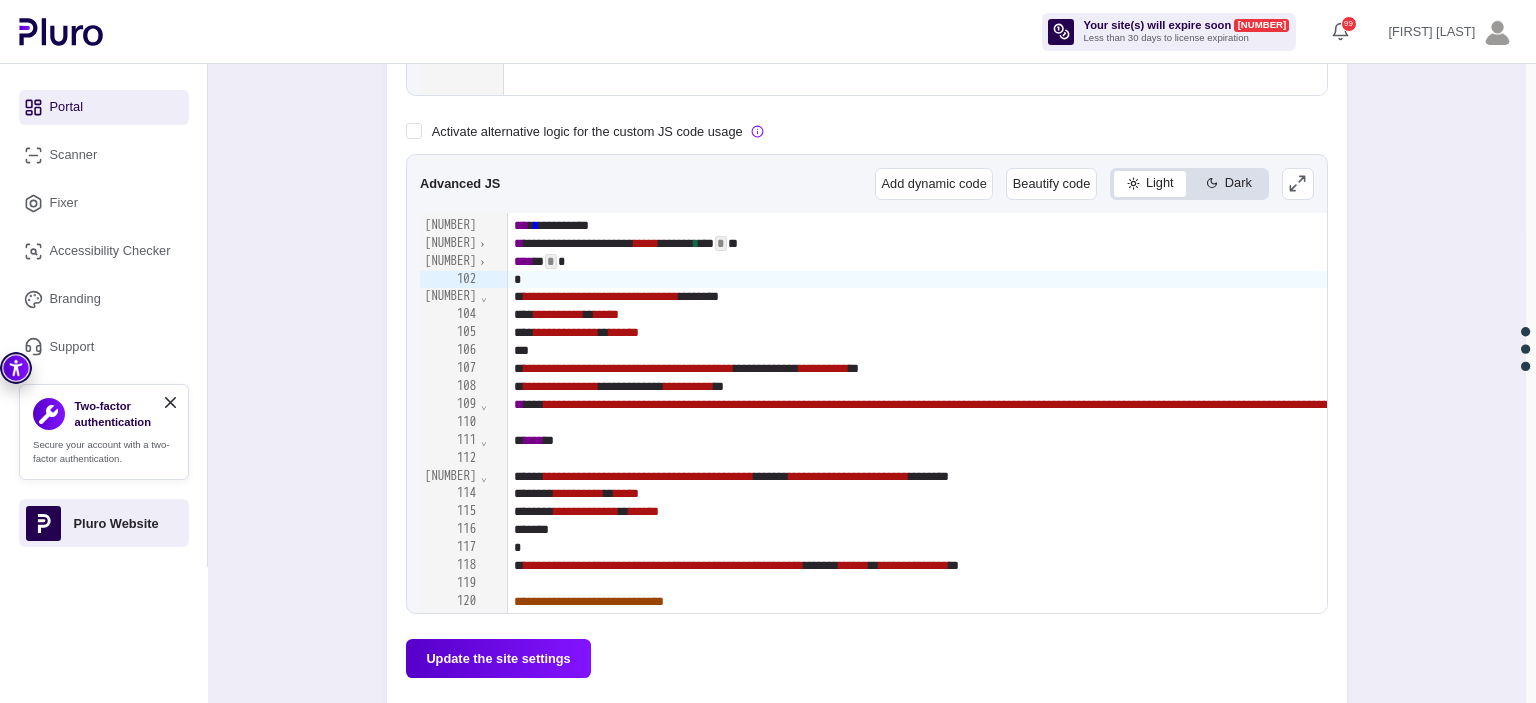 click on "›" at bounding box center (482, 261) 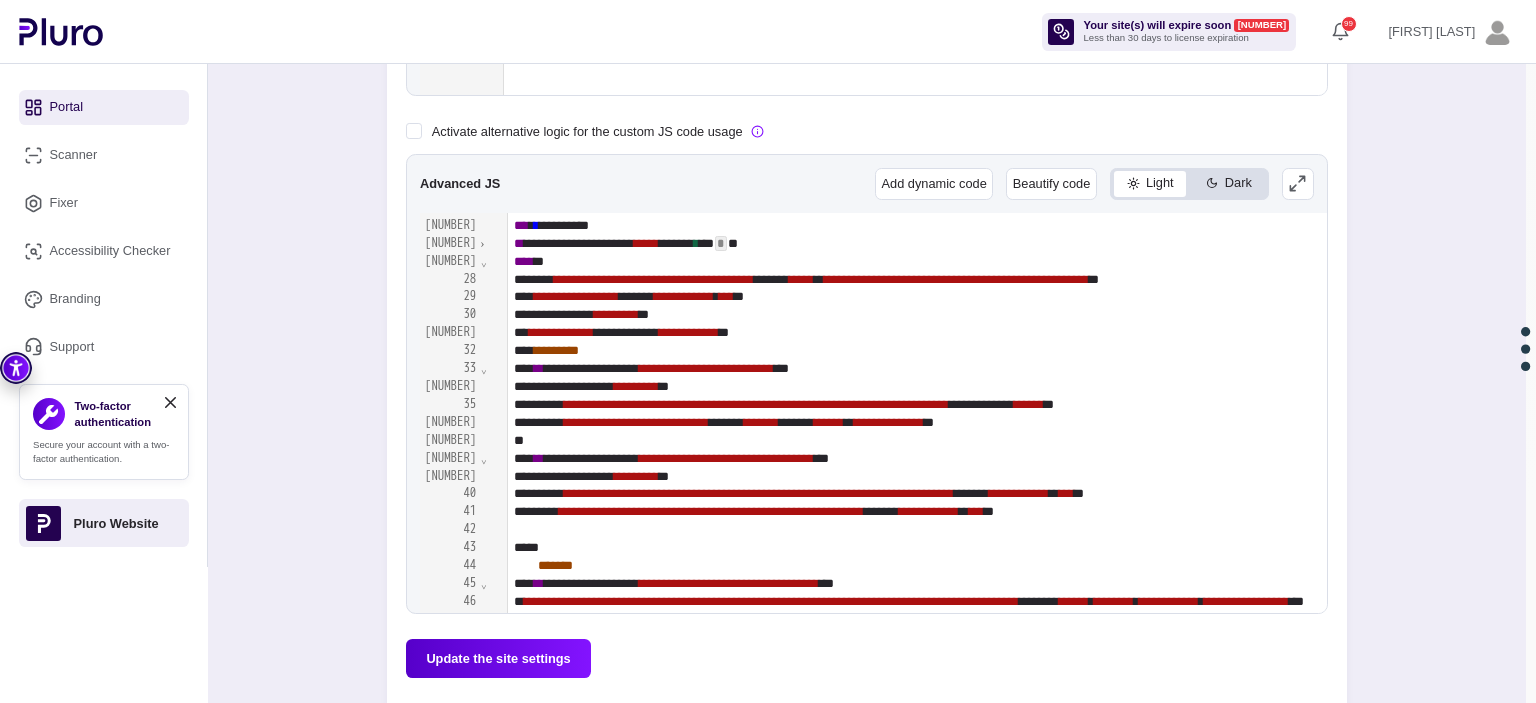click on "Update the site settings" at bounding box center [498, 658] 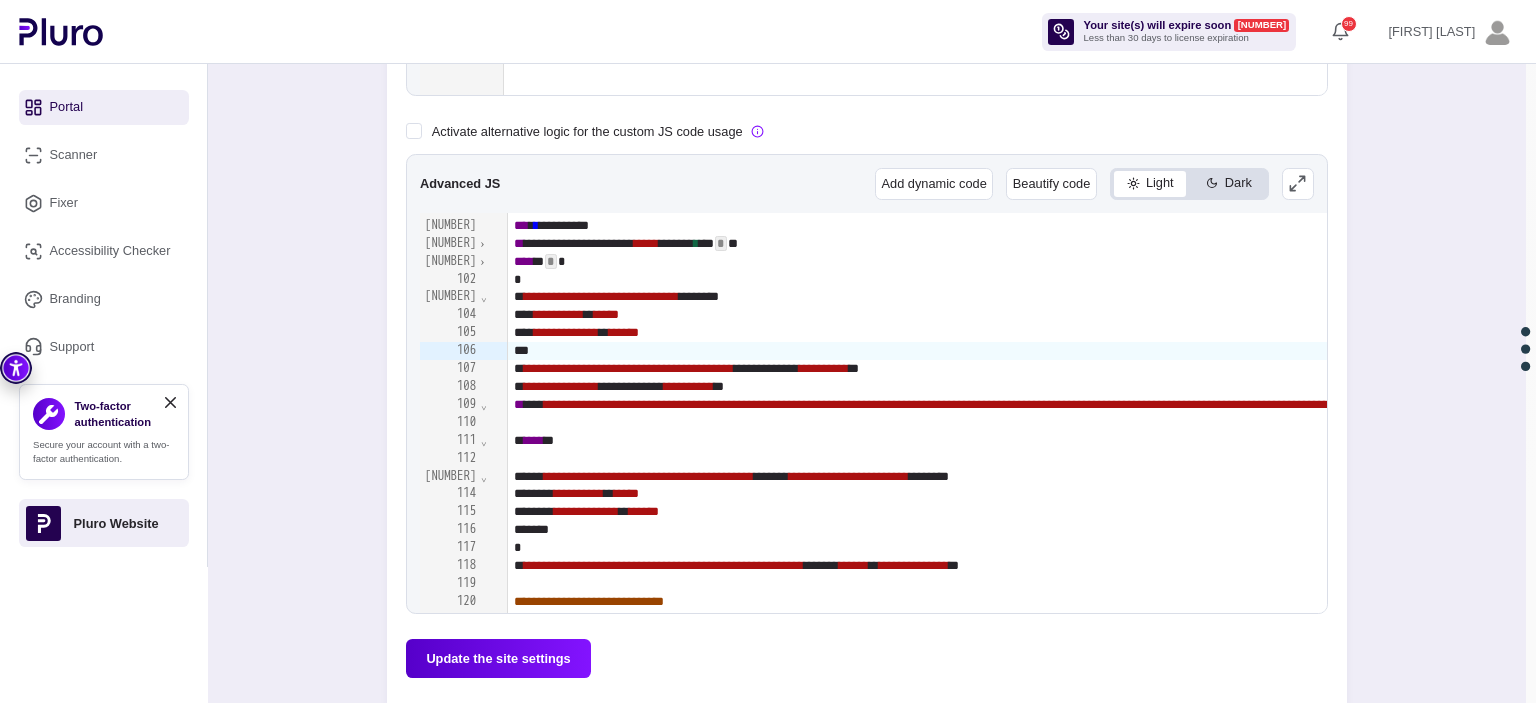 click on "***" at bounding box center (1973, 351) 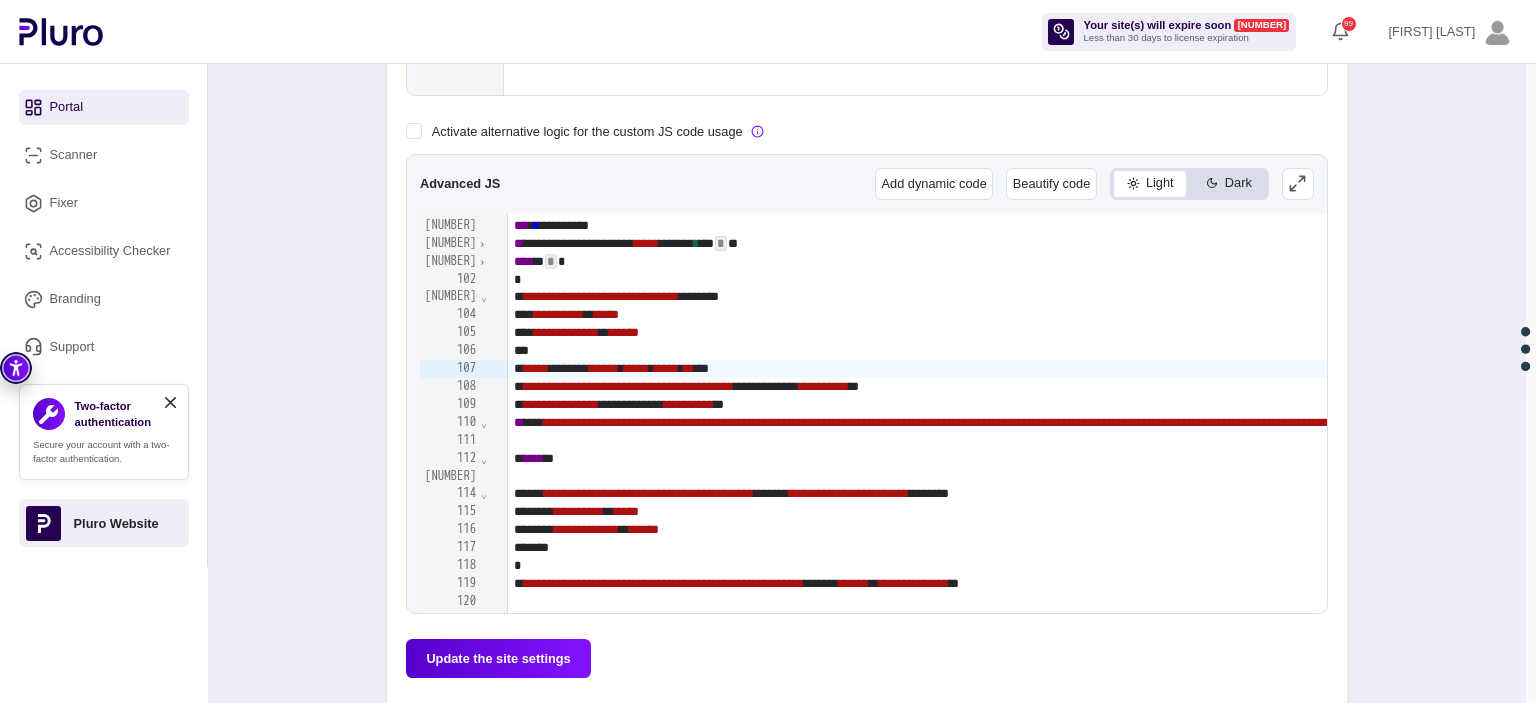 click on "Update the site settings" at bounding box center [498, 658] 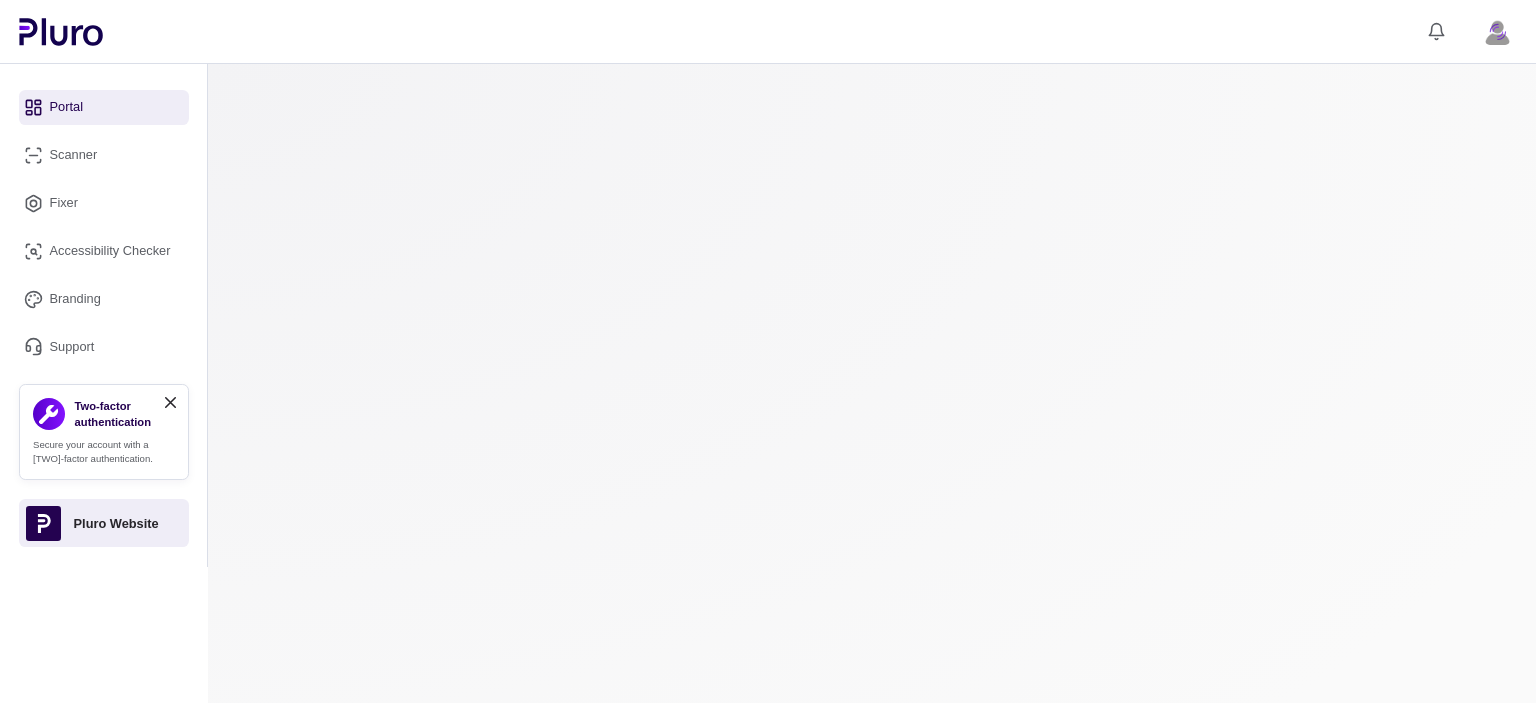 scroll, scrollTop: 0, scrollLeft: 0, axis: both 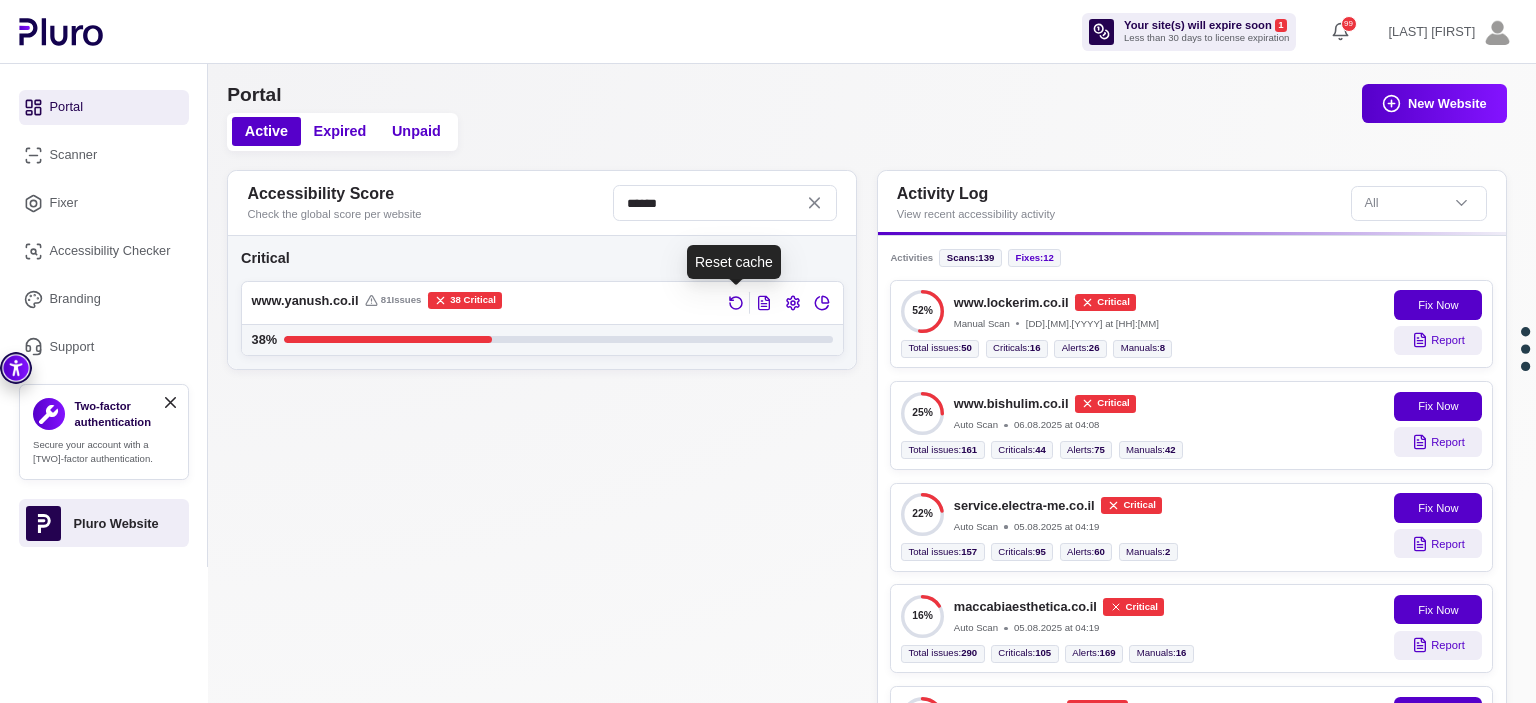 click 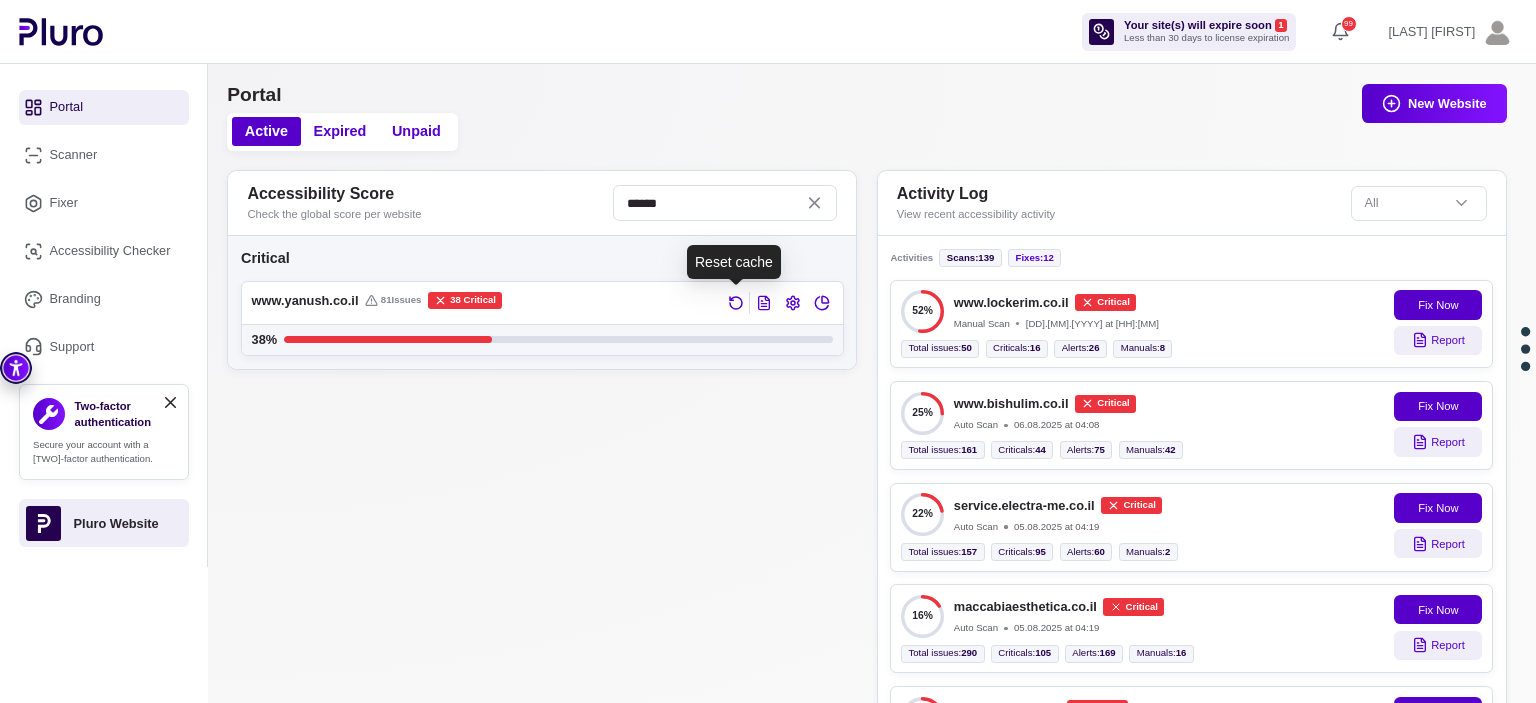 click 